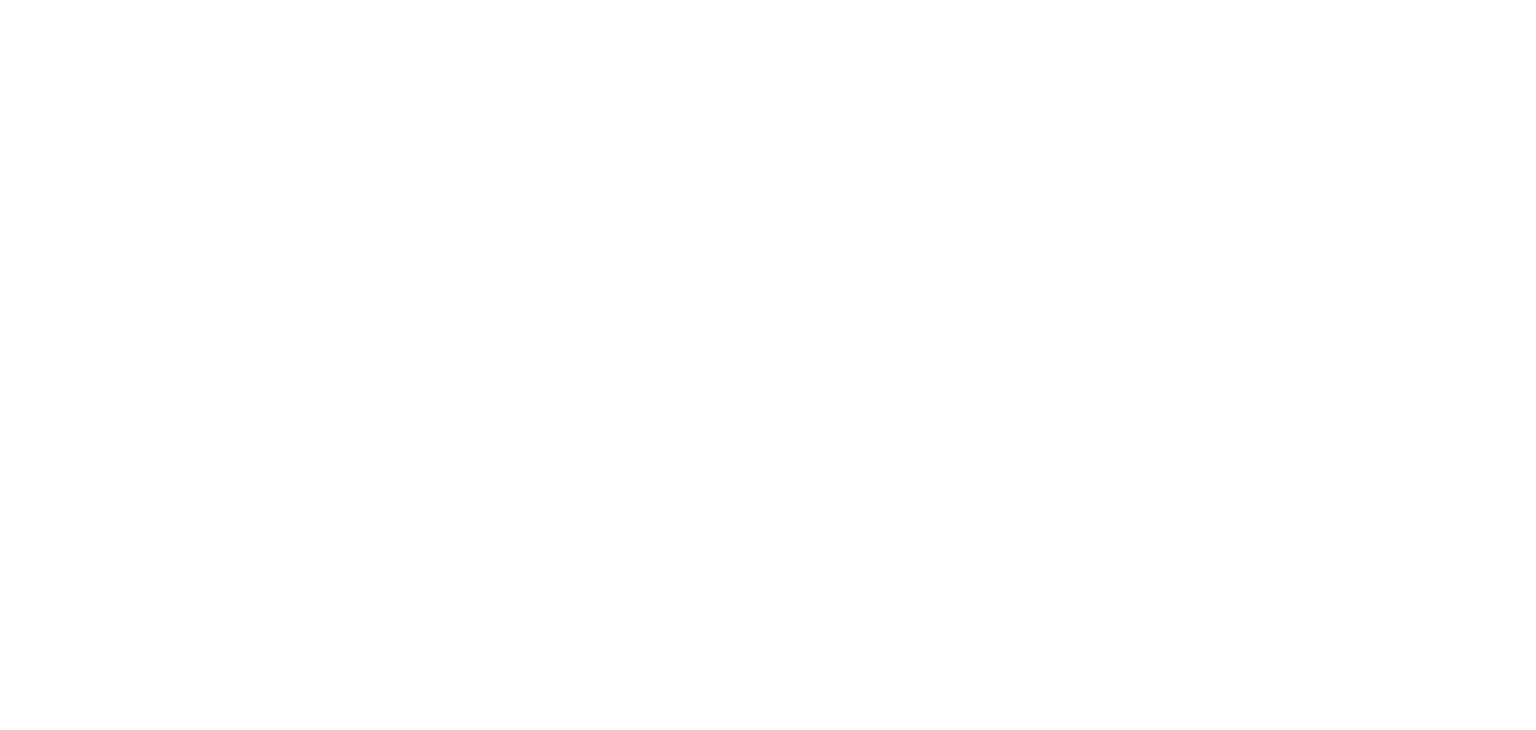 scroll, scrollTop: 0, scrollLeft: 0, axis: both 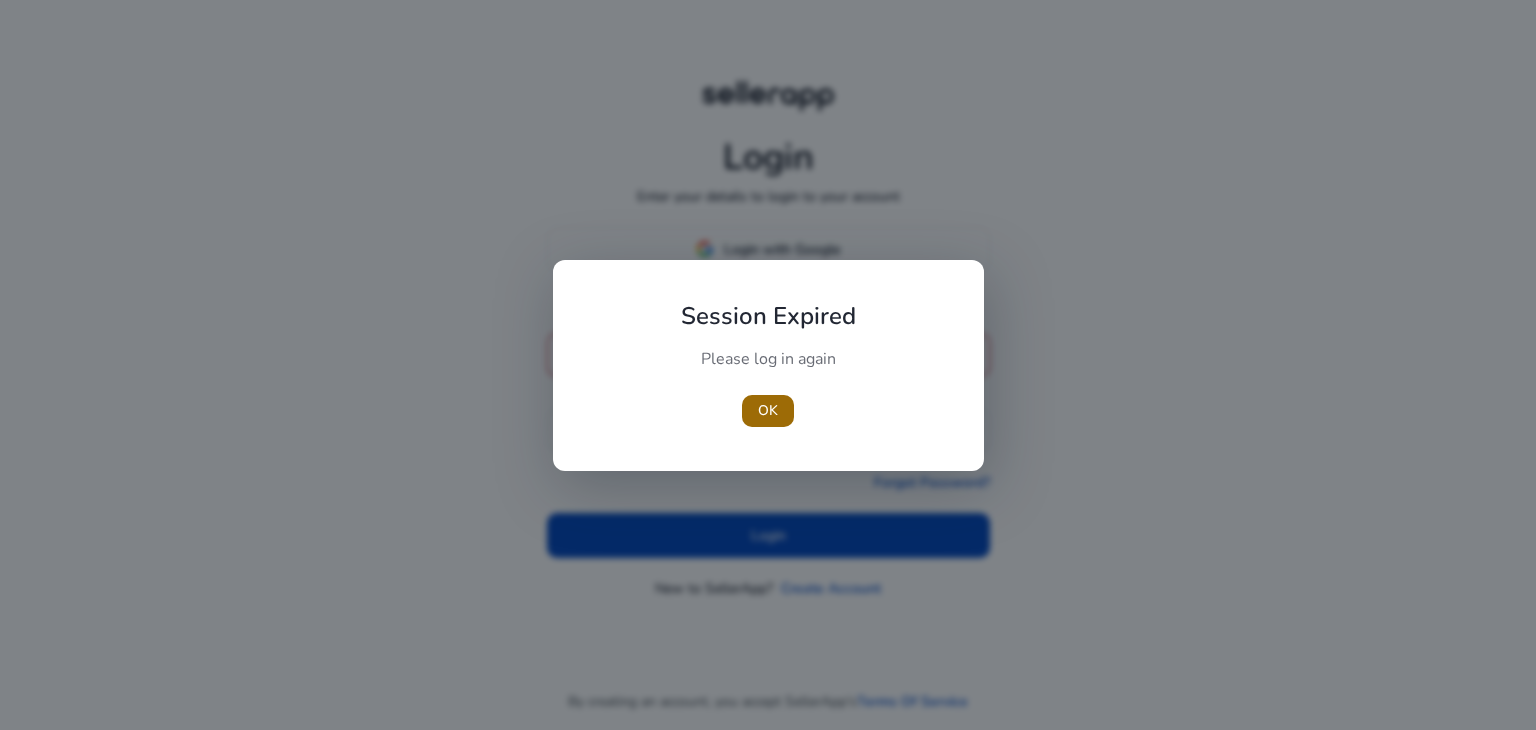 type 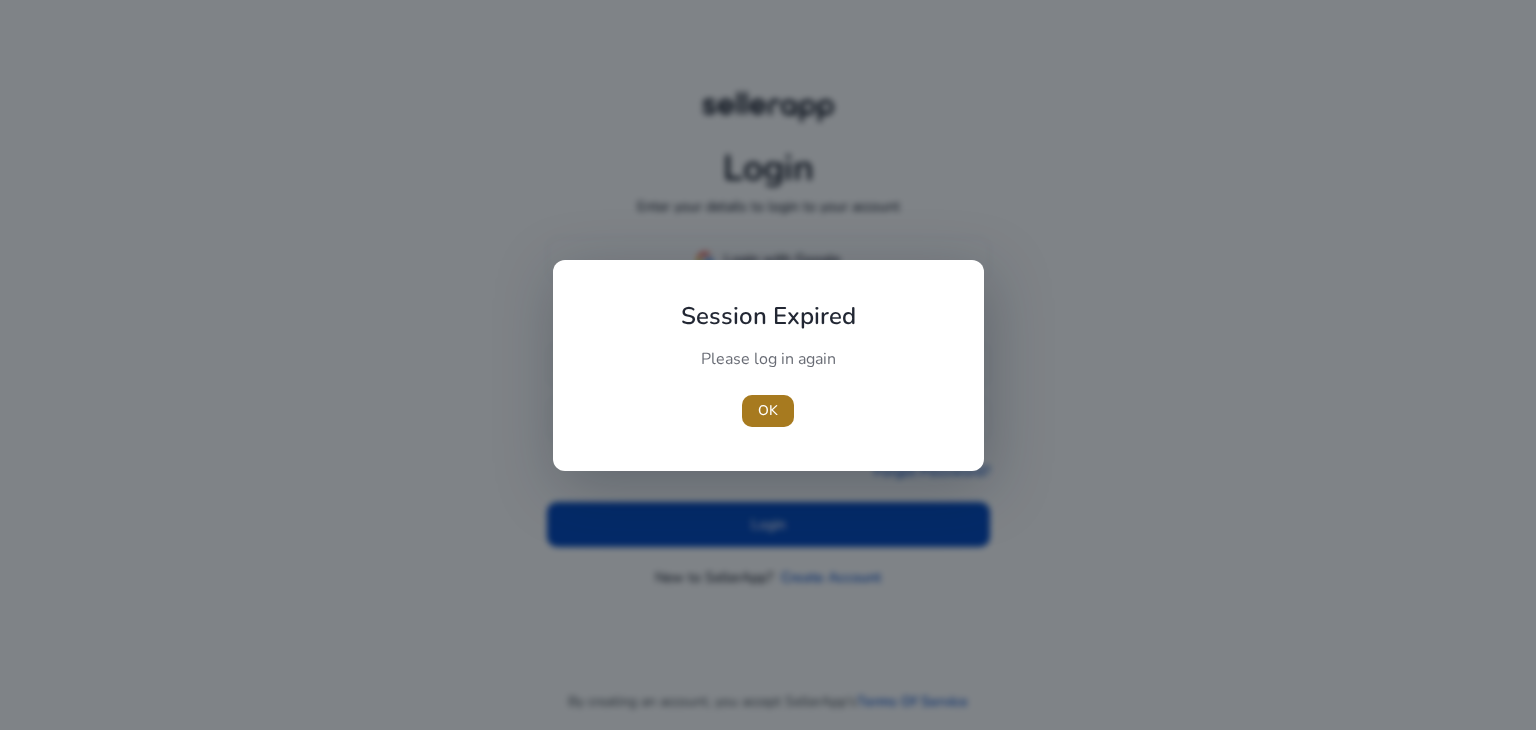 click on "OK" at bounding box center [768, 410] 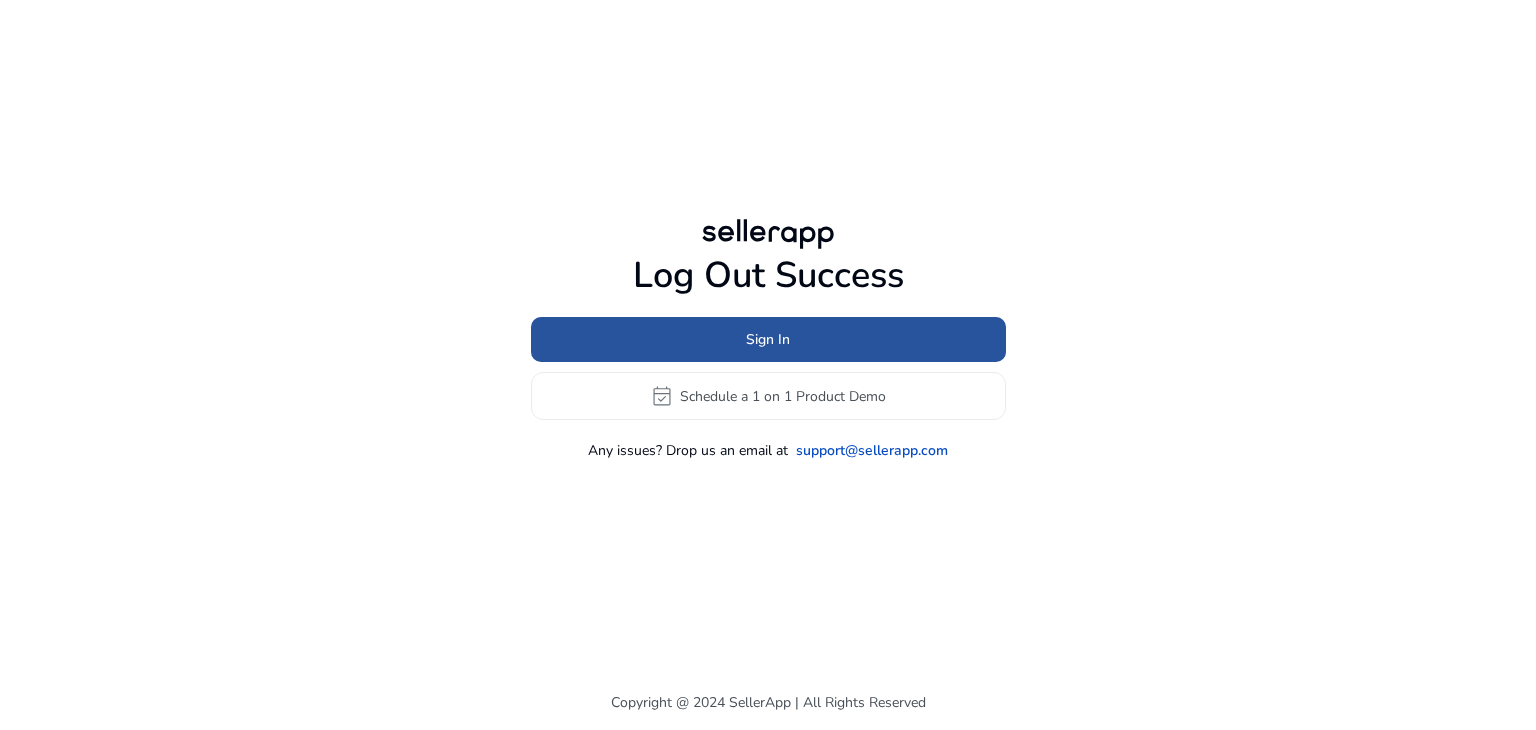 click 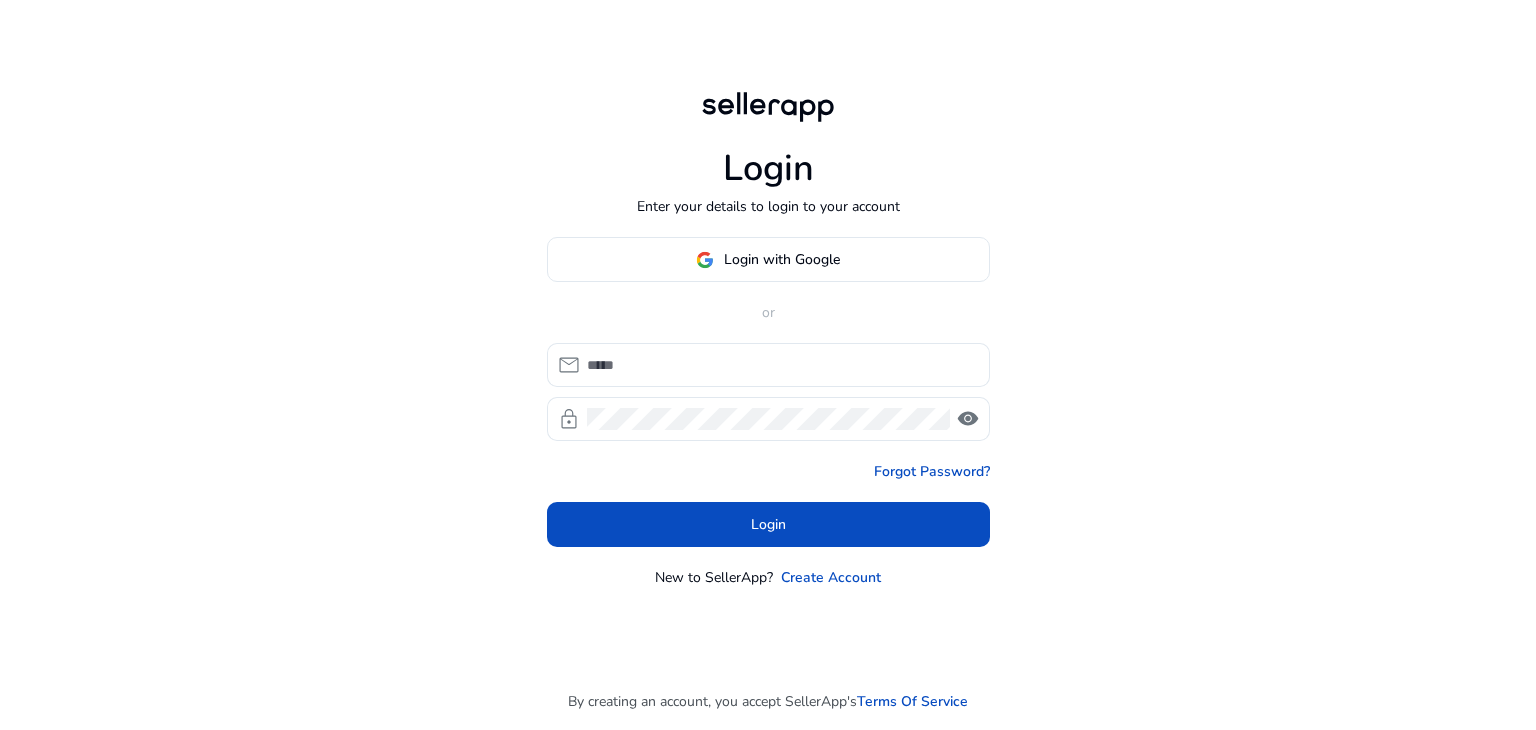 type on "**********" 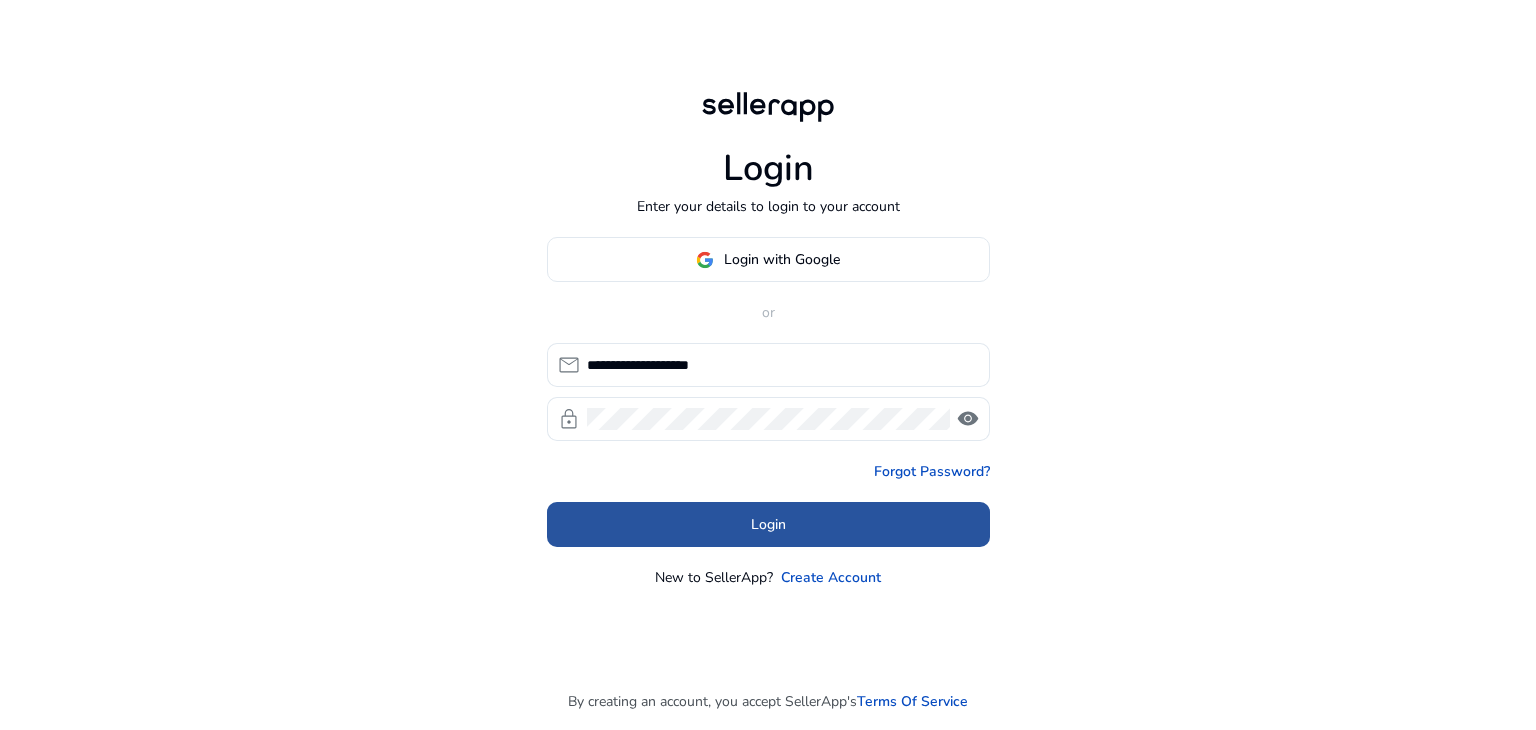 click at bounding box center [768, 525] 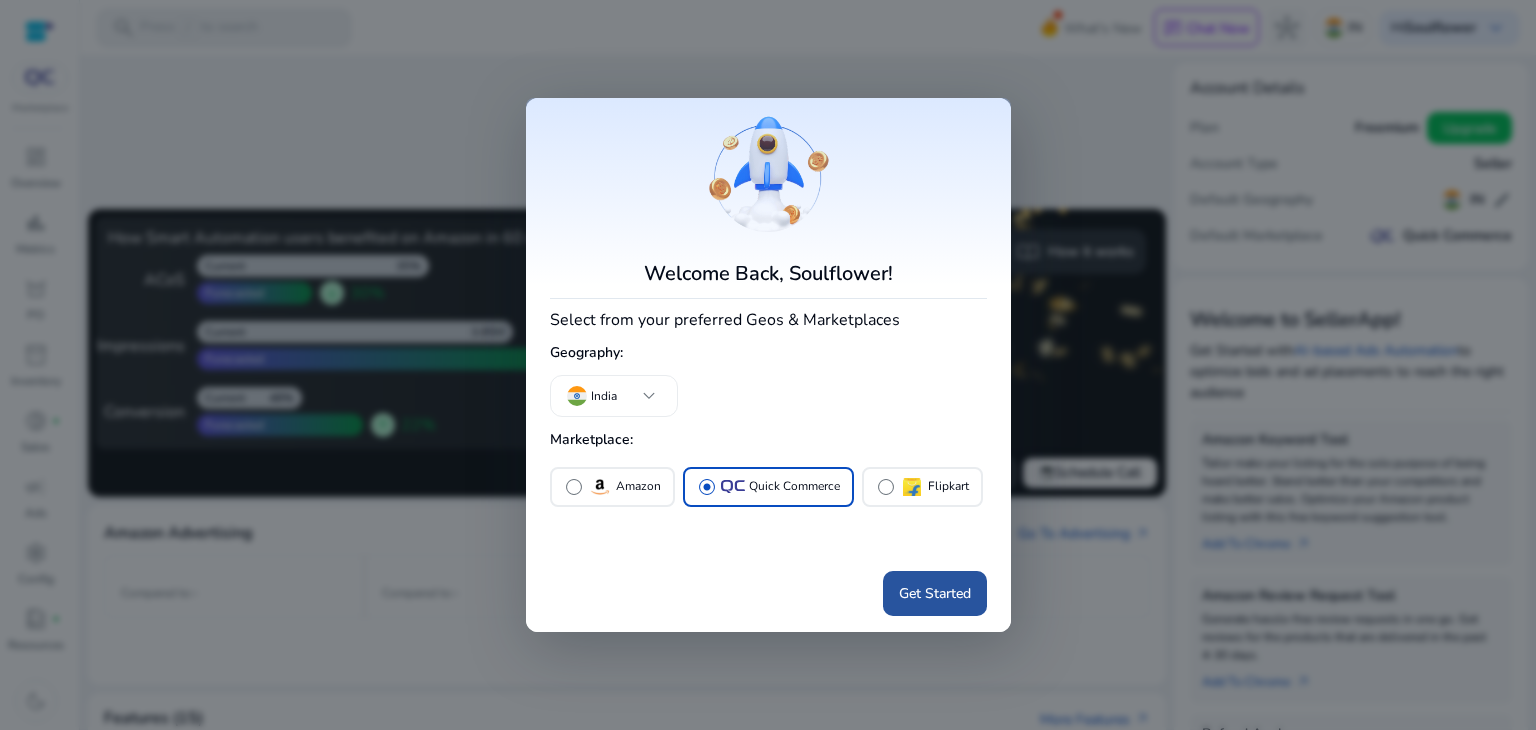 click on "Get Started" at bounding box center [935, 593] 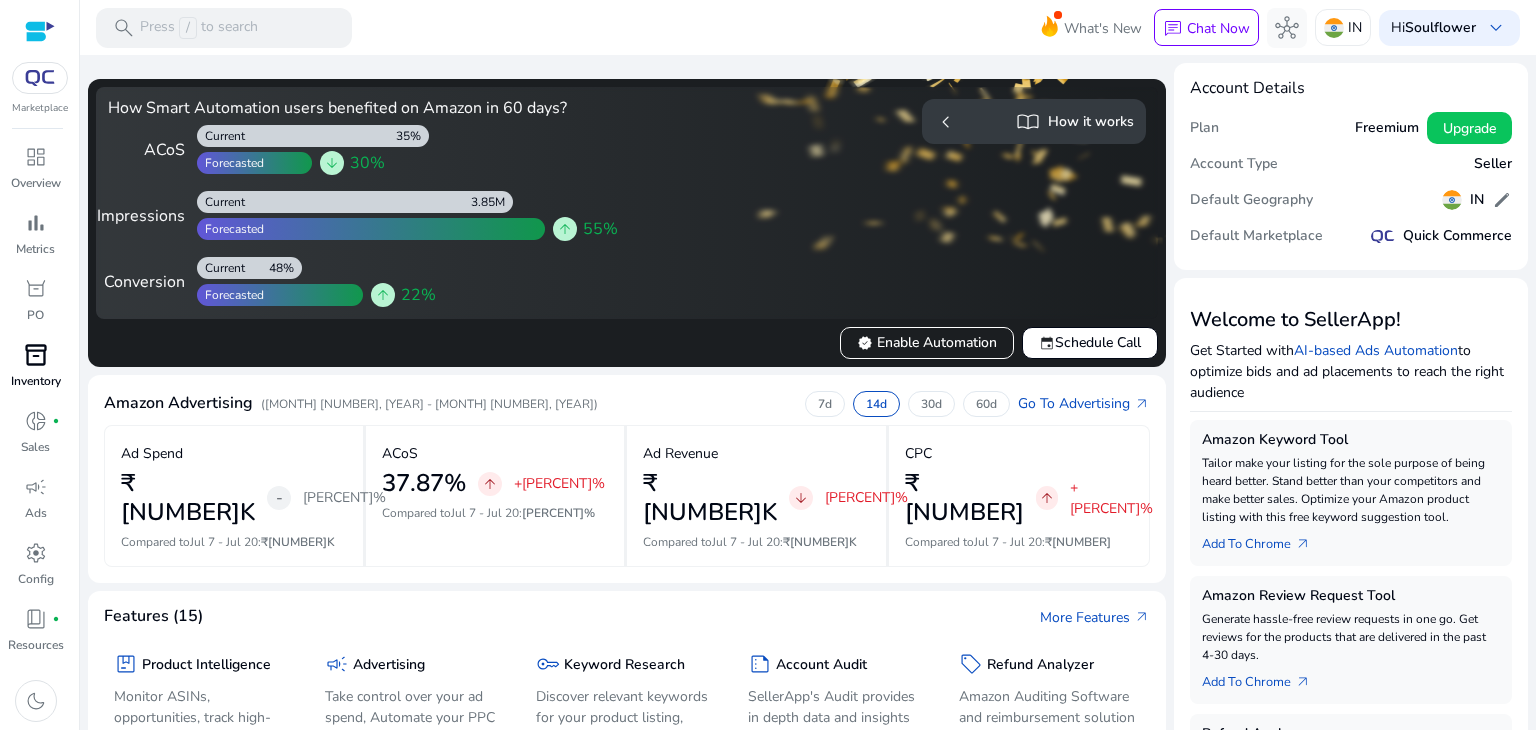 click on "inventory_2" at bounding box center [36, 355] 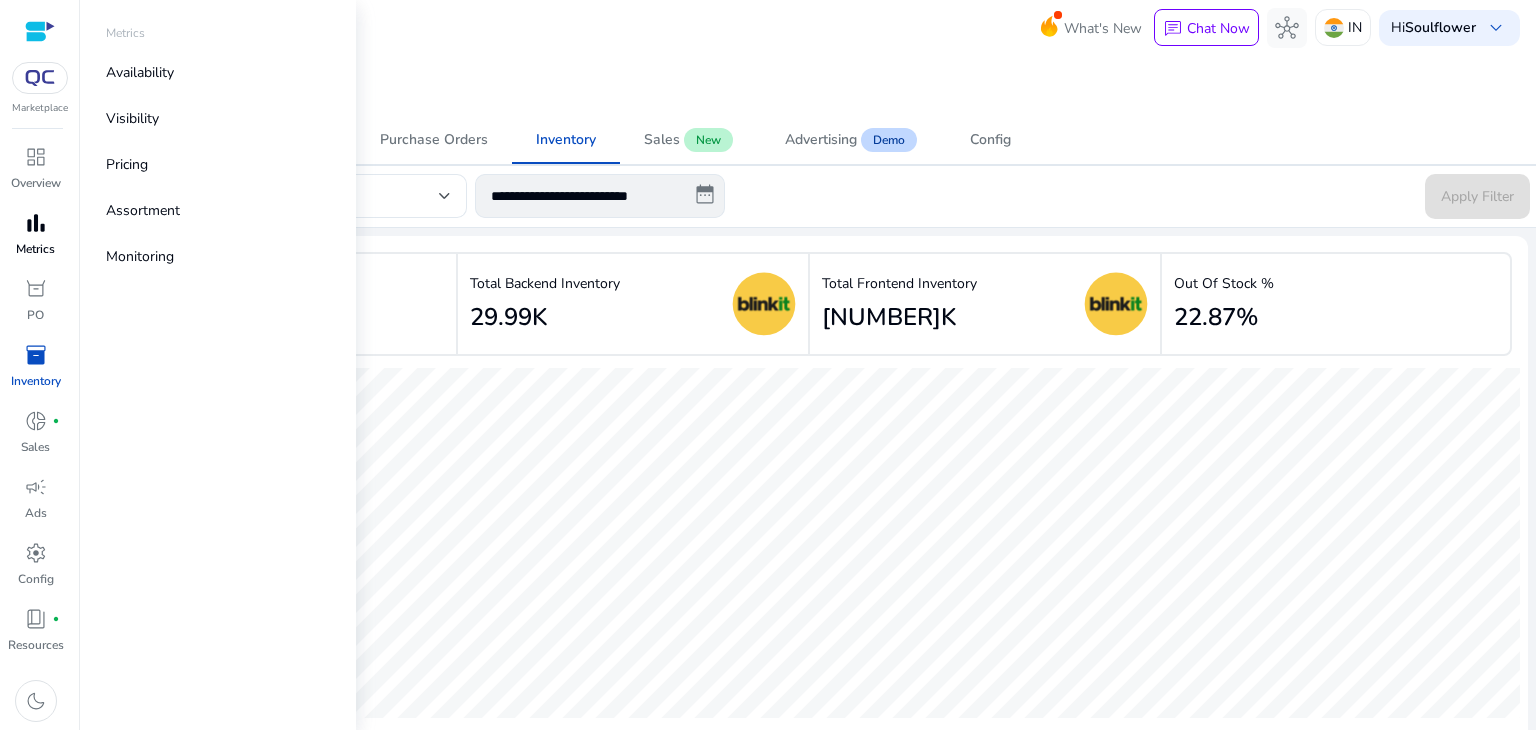 click on "bar_chart" at bounding box center (36, 223) 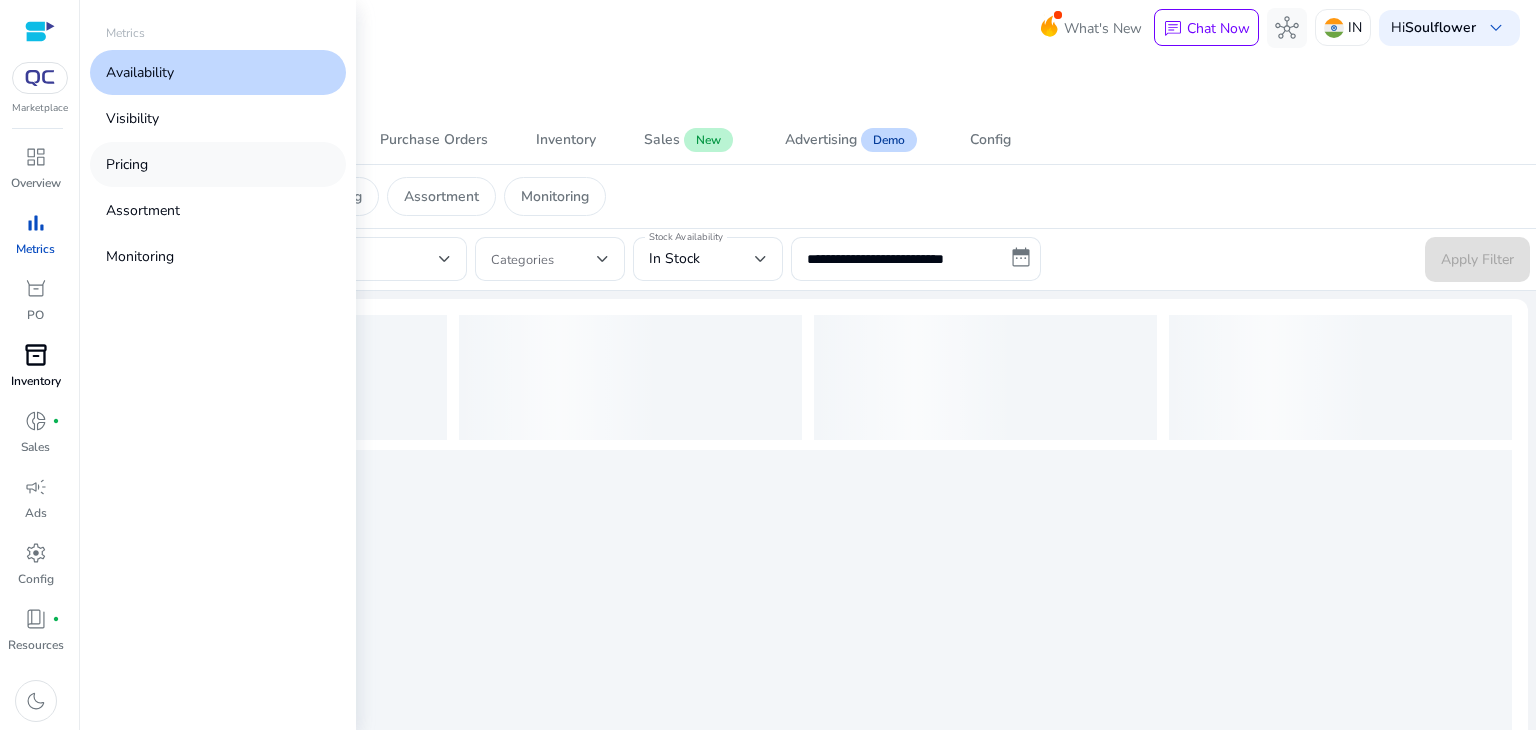 click on "Pricing" at bounding box center [218, 164] 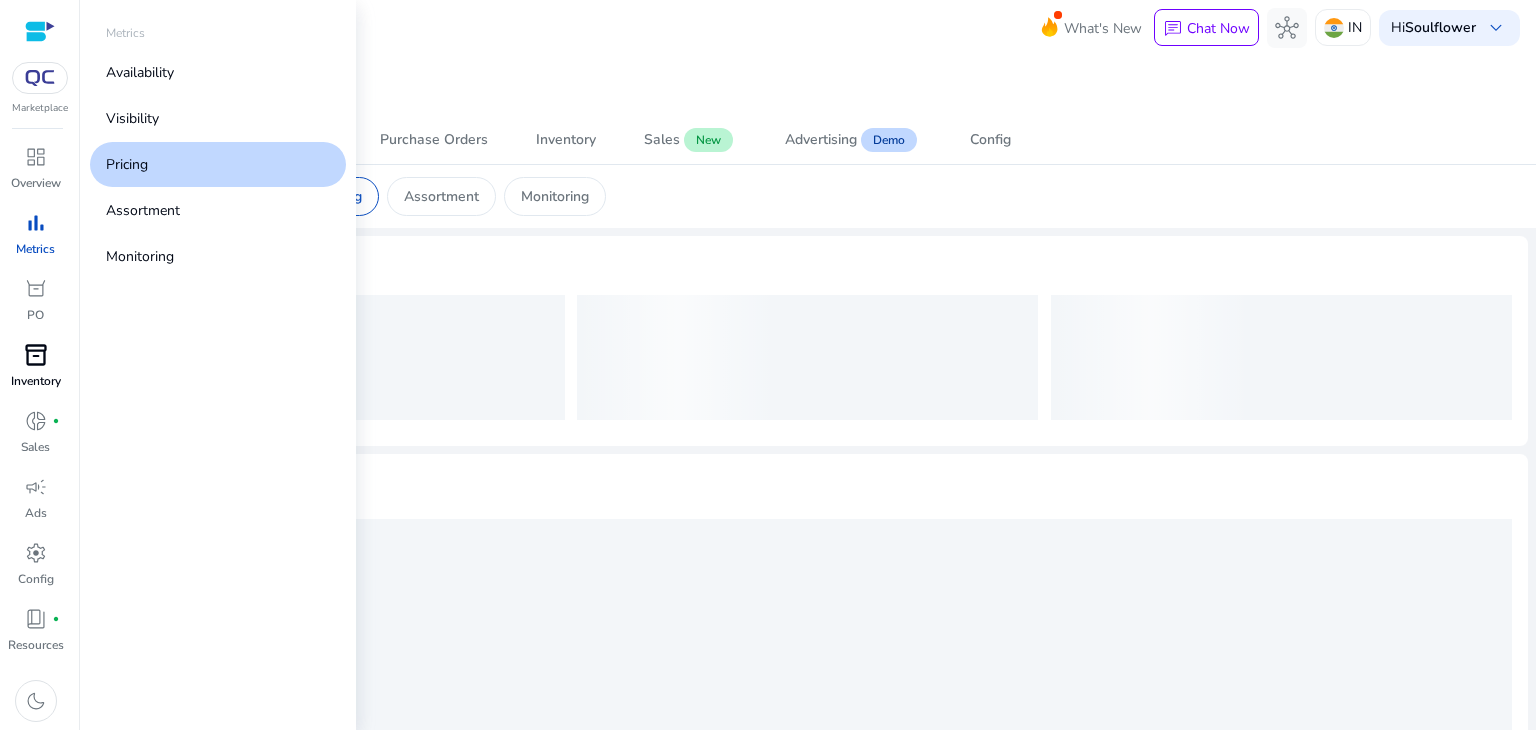 click on "Pricing" at bounding box center (218, 164) 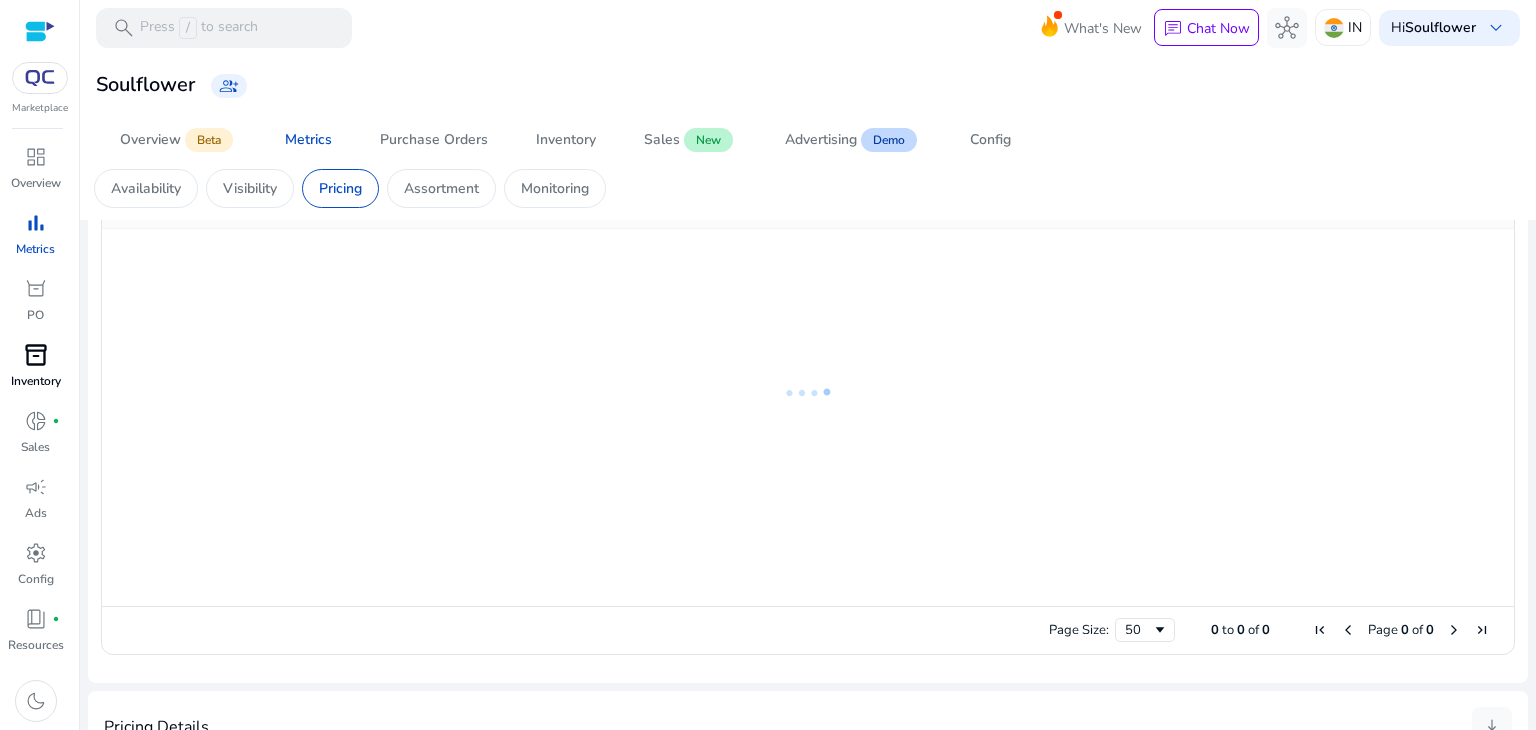 scroll, scrollTop: 839, scrollLeft: 0, axis: vertical 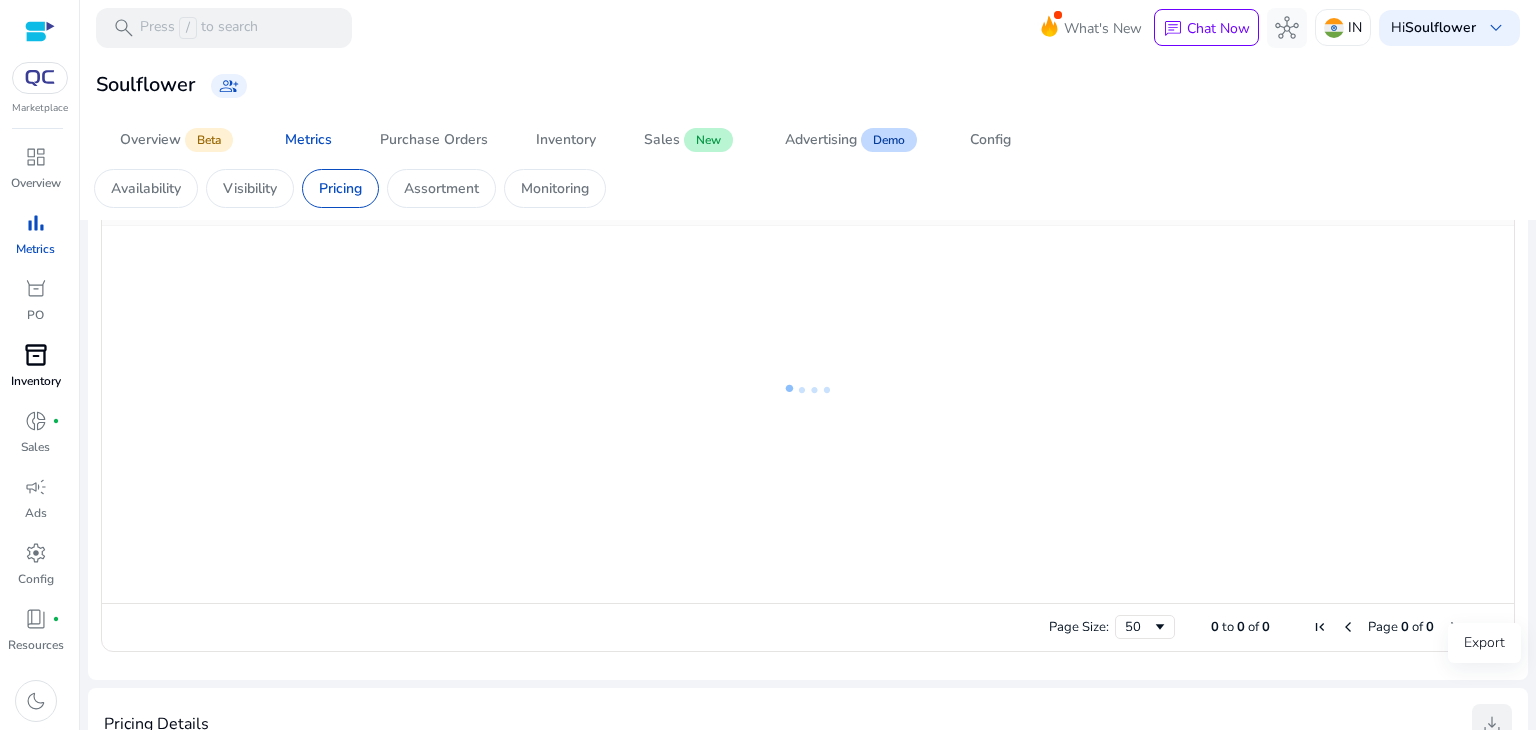 click on "download" 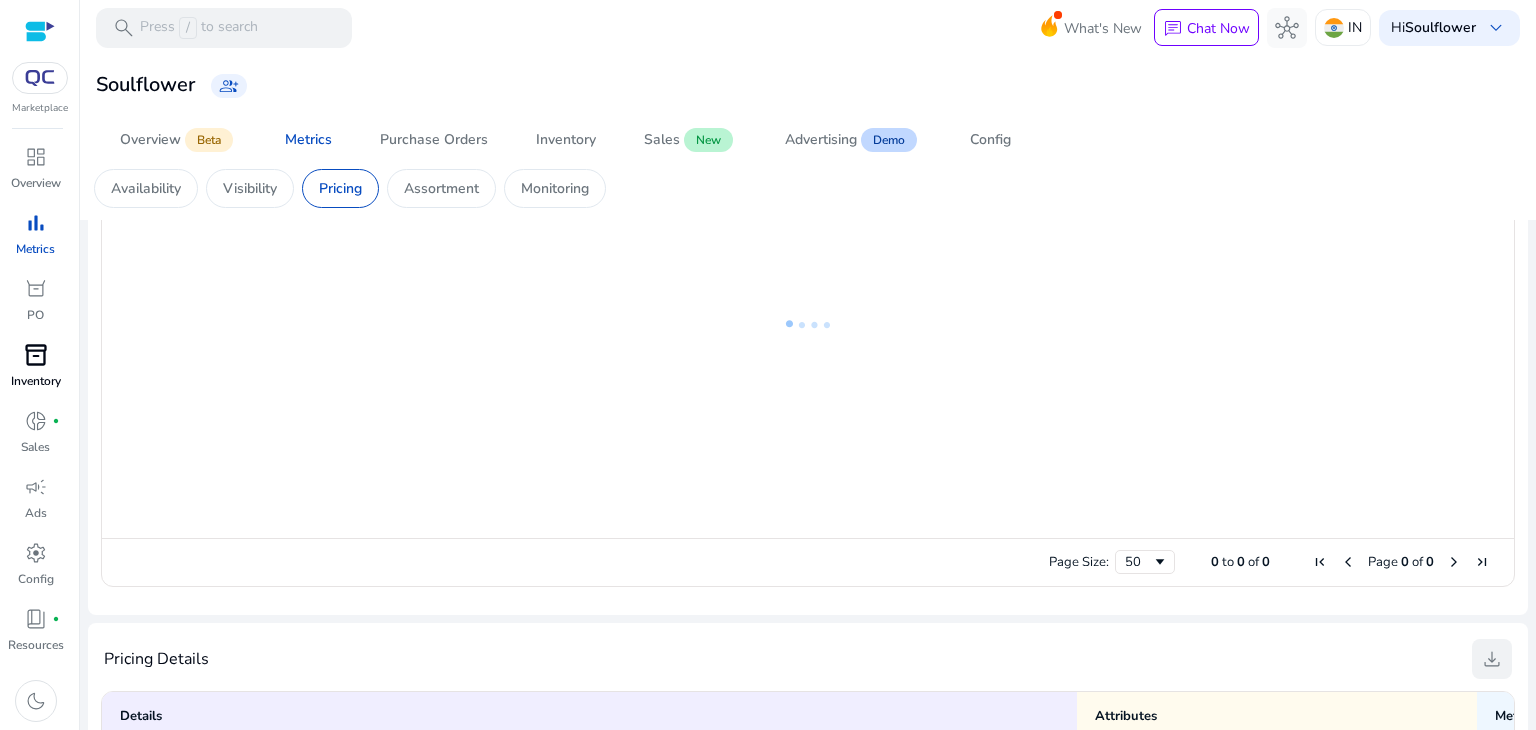 scroll, scrollTop: 907, scrollLeft: 0, axis: vertical 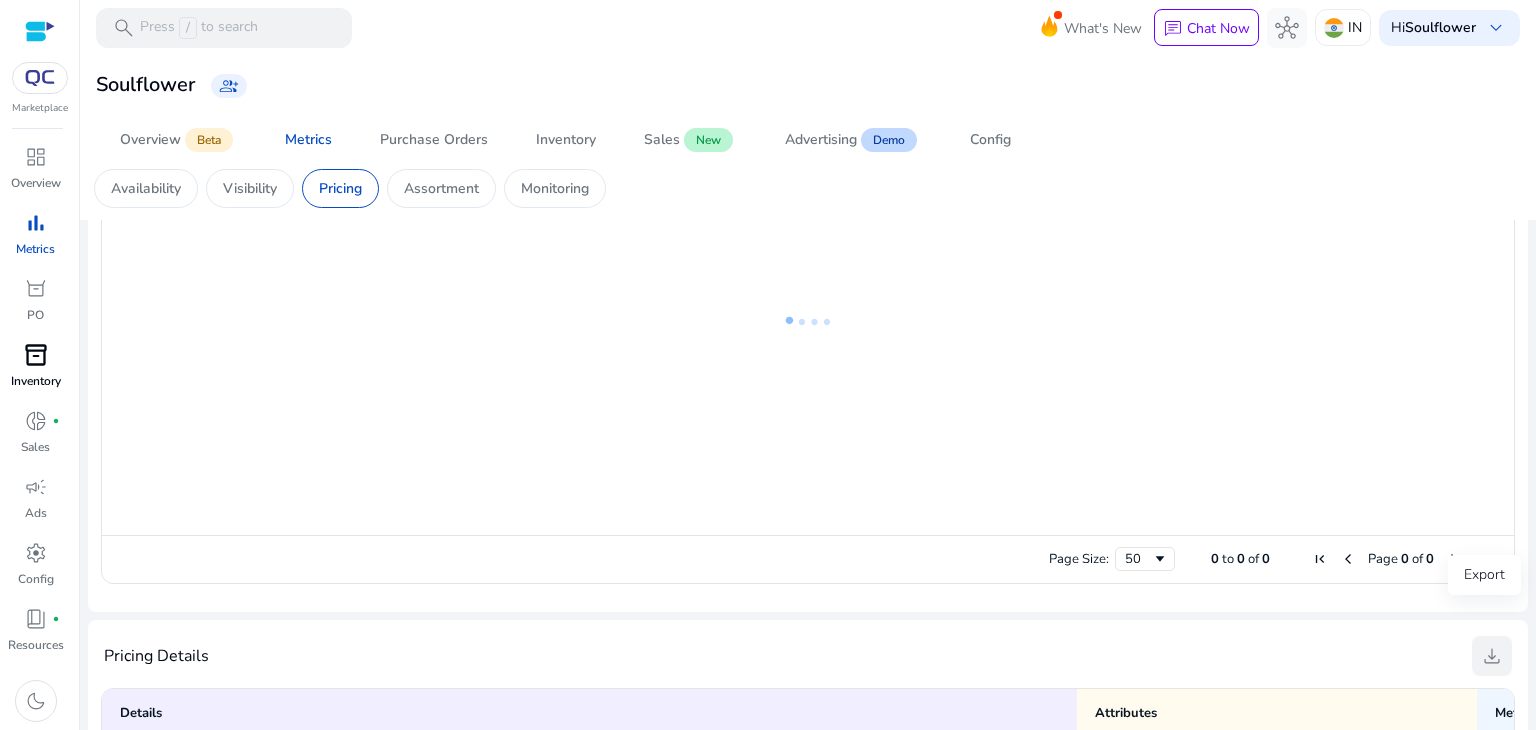 click on "download" 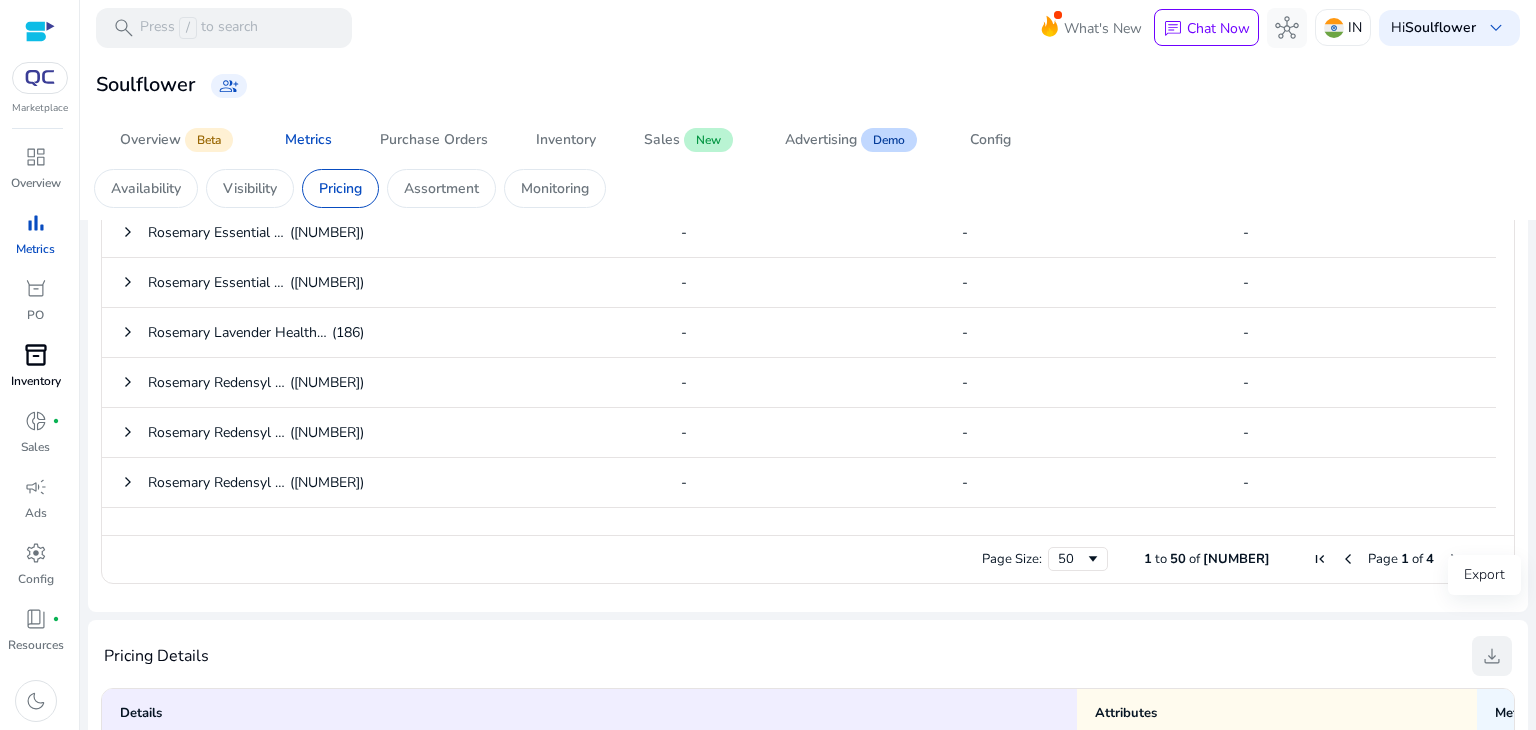 click on "download" 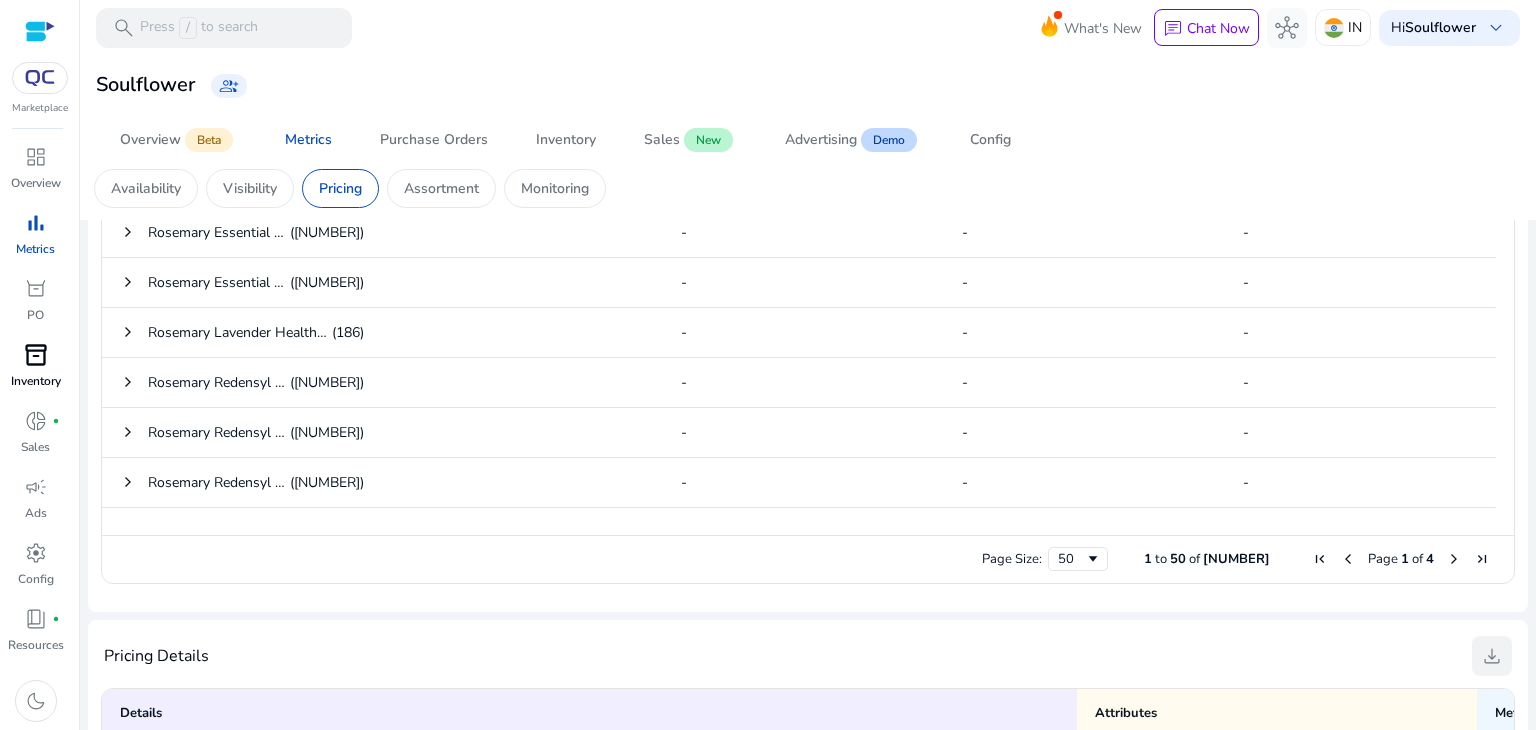 click on "download" 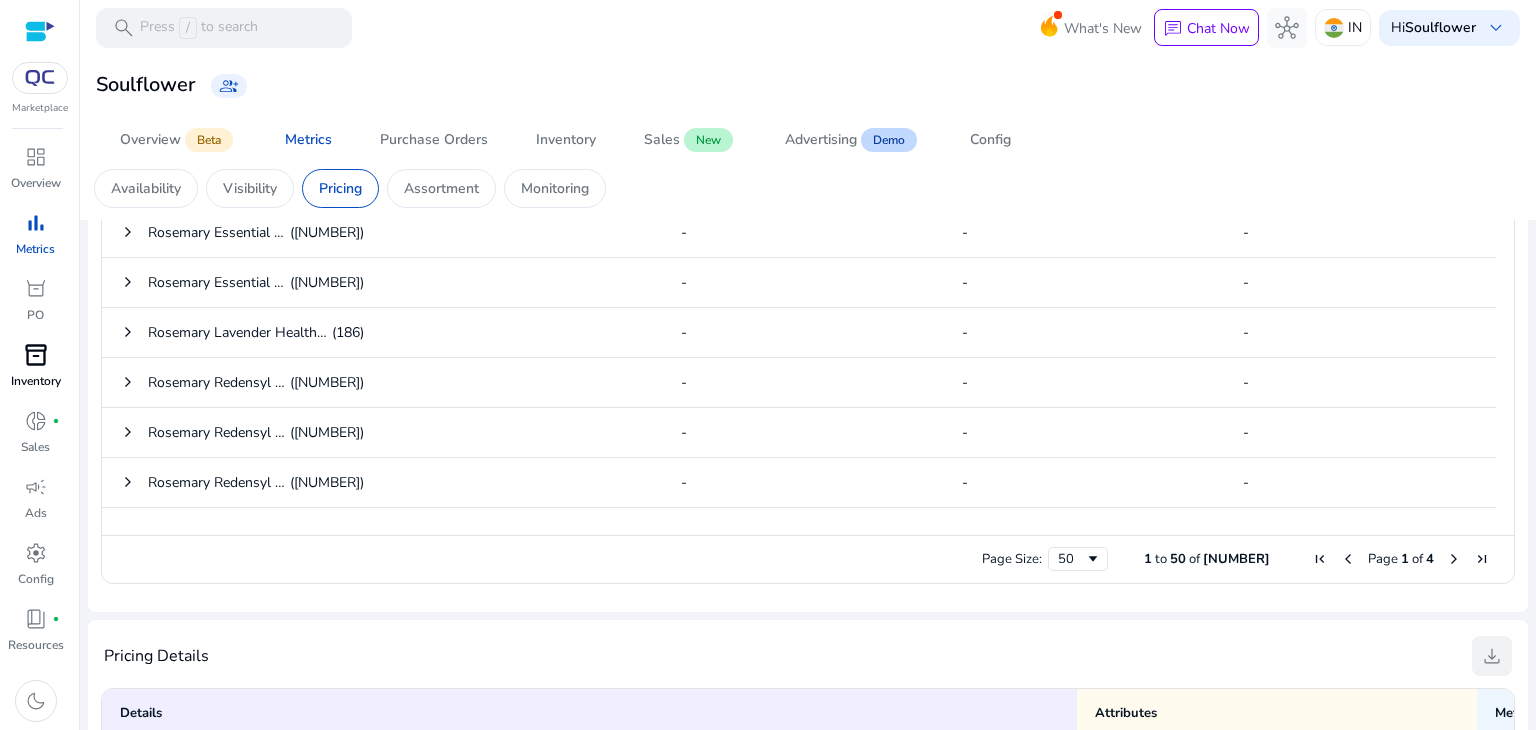 click on "download" 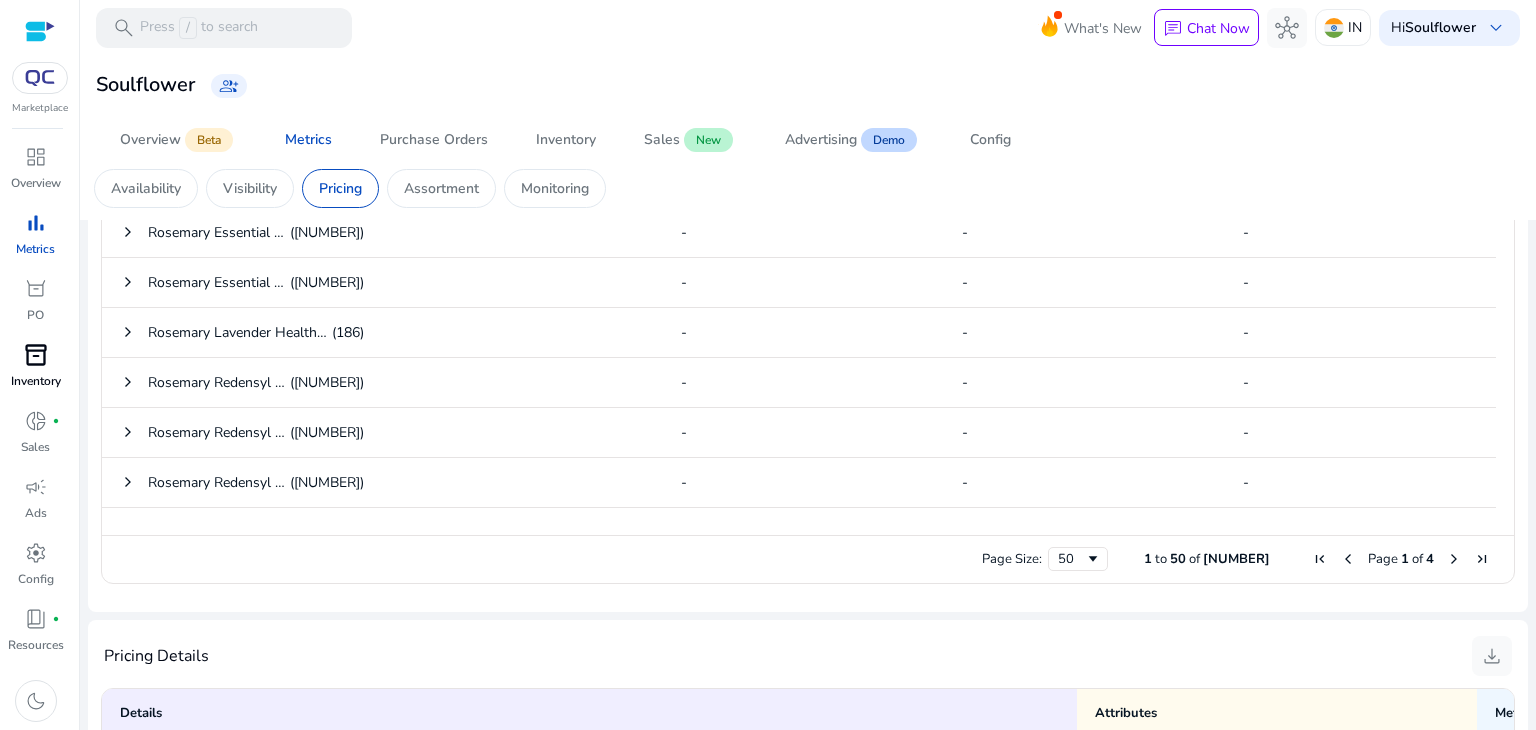 type 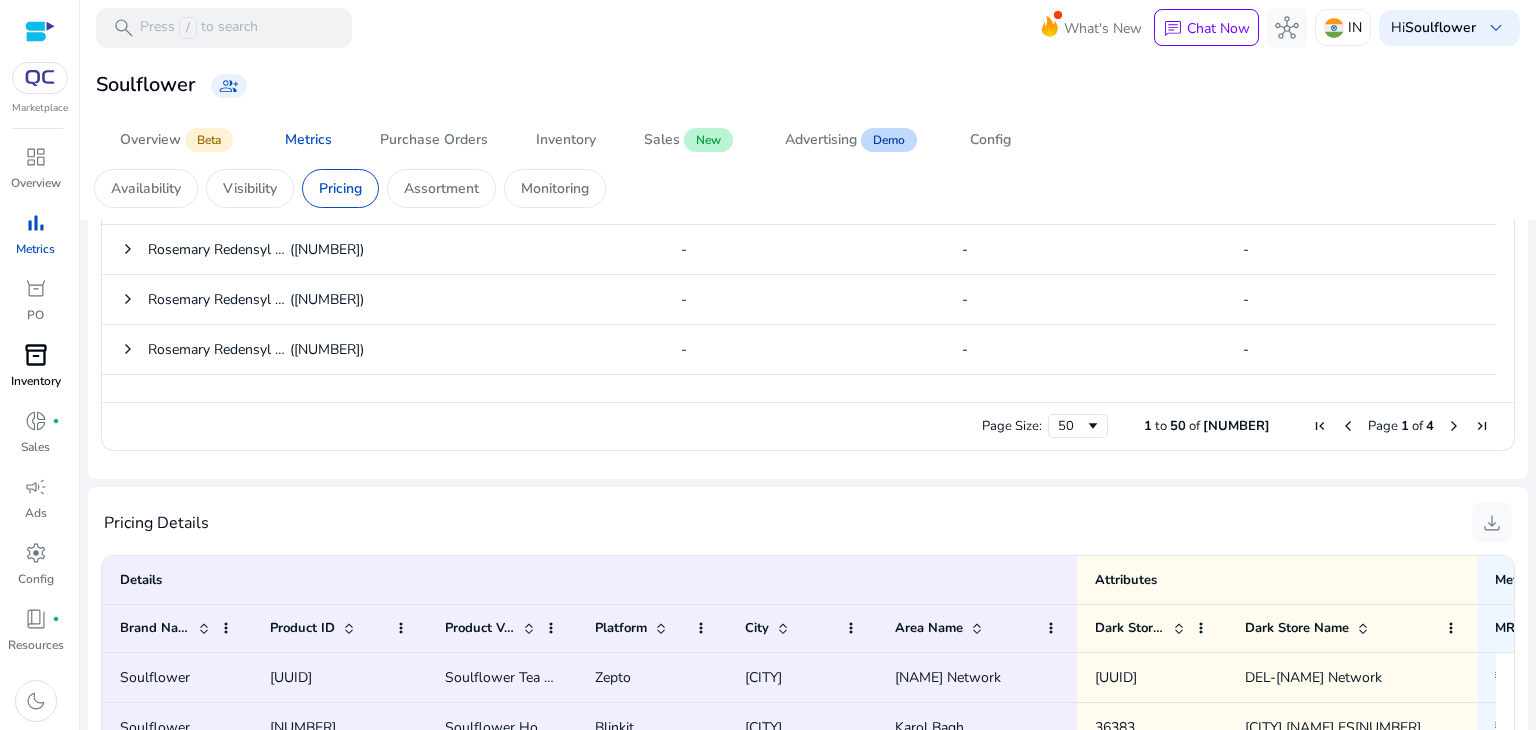 scroll, scrollTop: 1104, scrollLeft: 0, axis: vertical 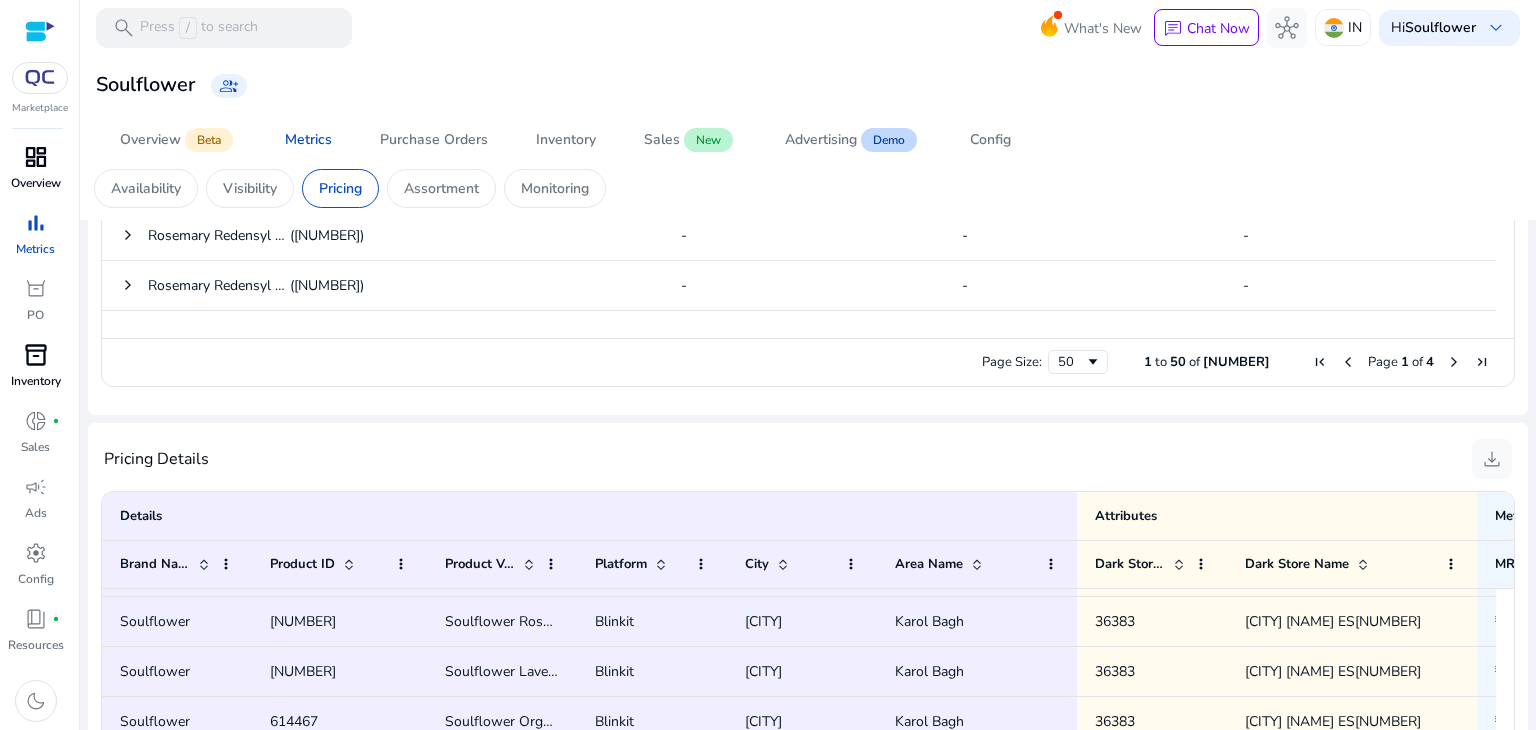 click on "dashboard" at bounding box center (36, 157) 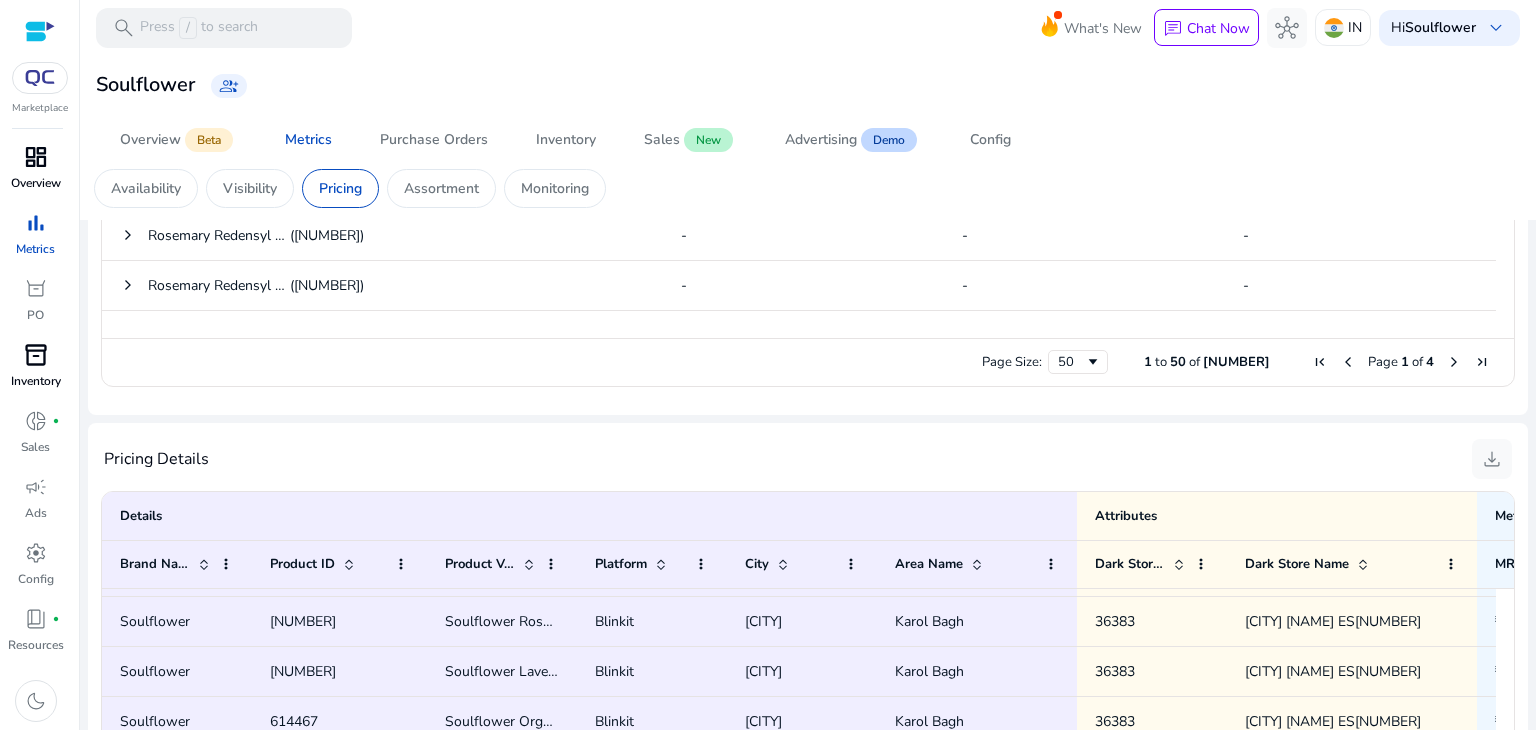 scroll, scrollTop: 0, scrollLeft: 0, axis: both 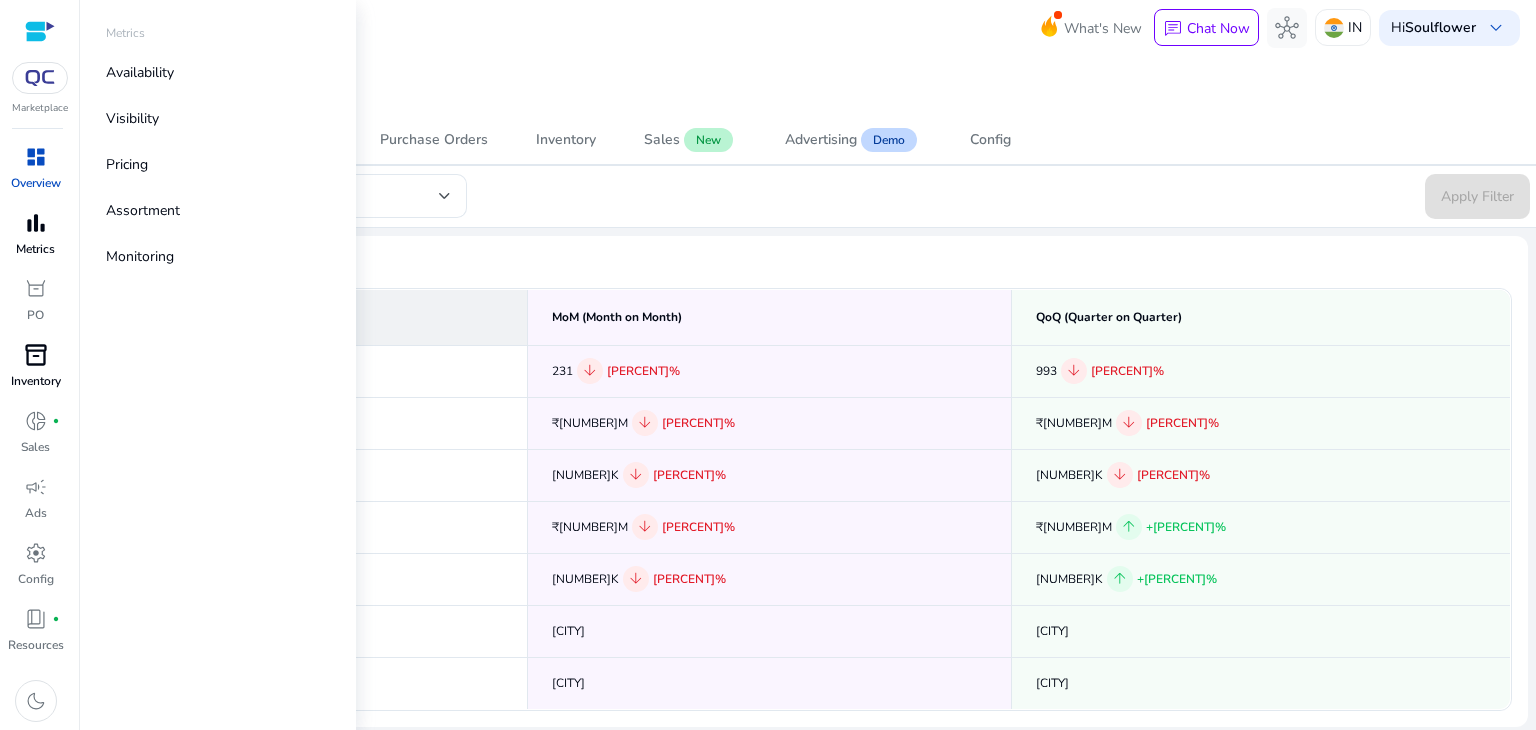 click on "bar_chart" at bounding box center [36, 223] 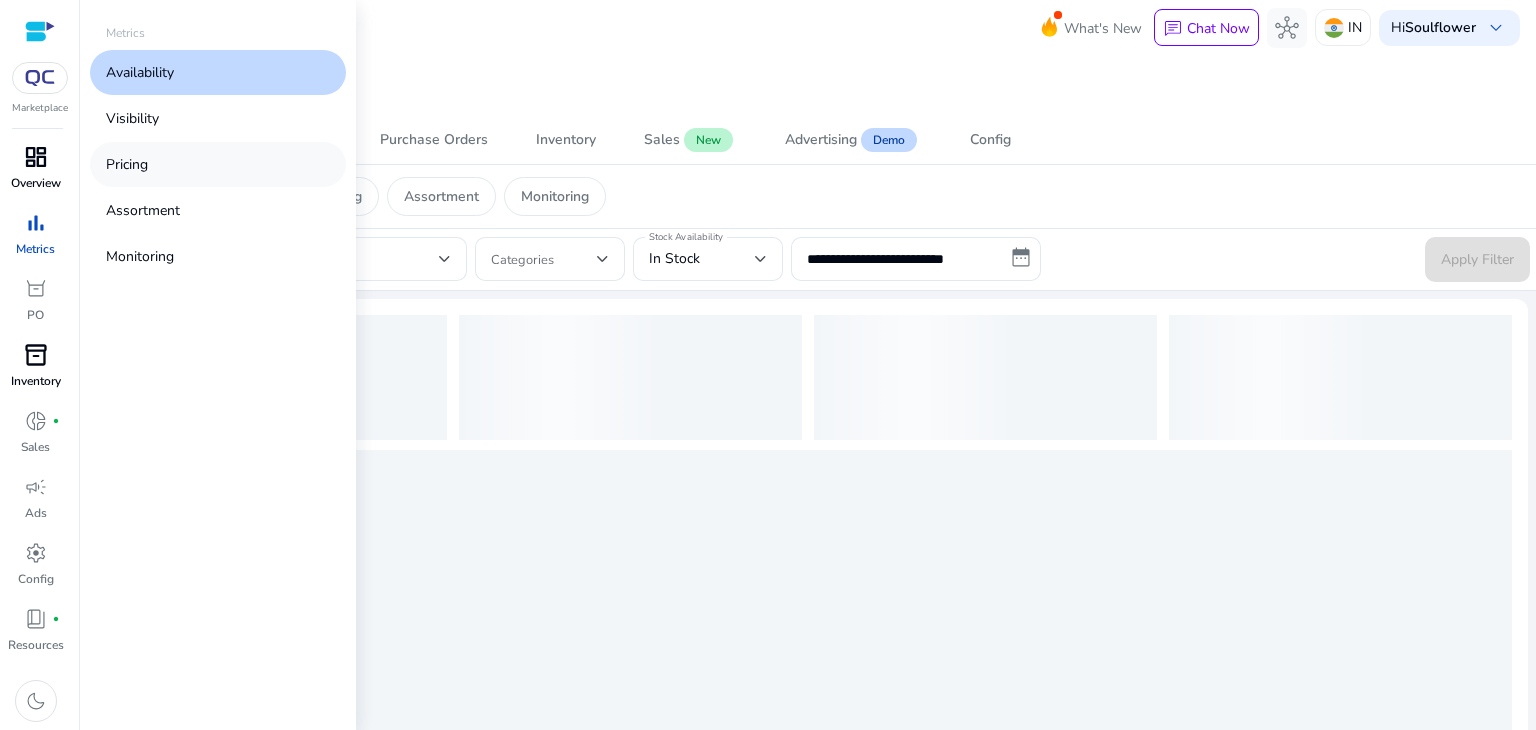 click on "Pricing" at bounding box center [218, 164] 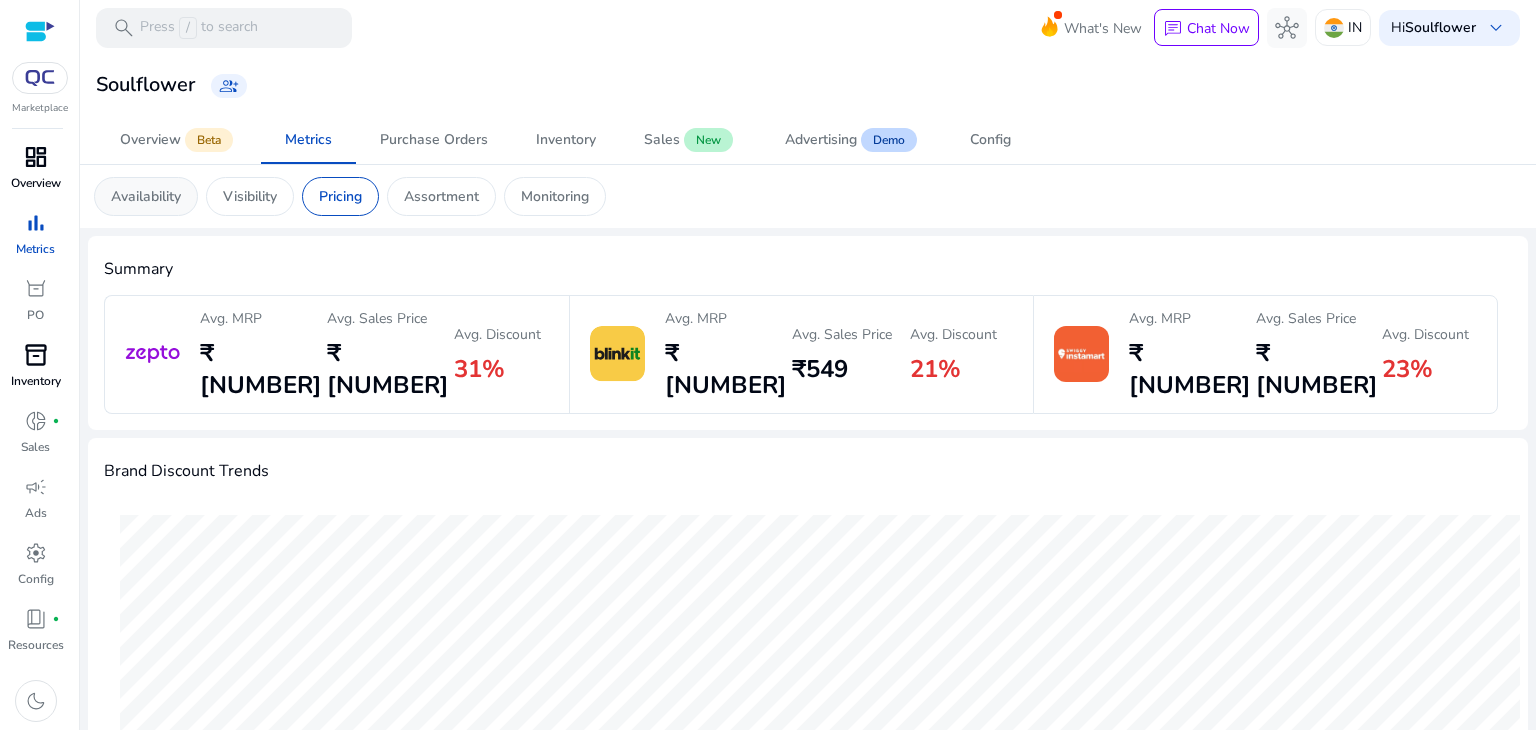 click on "Availability" 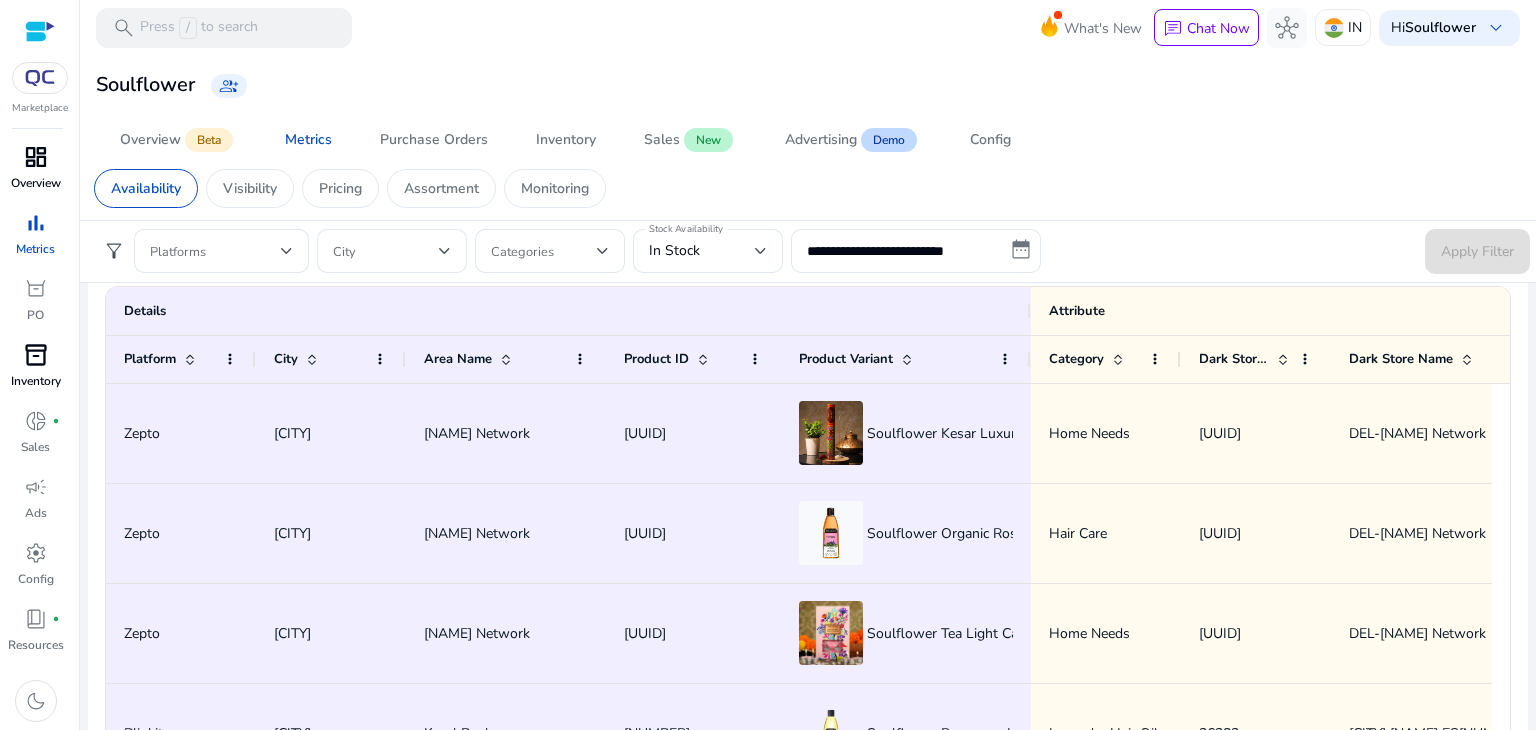 scroll, scrollTop: 1300, scrollLeft: 0, axis: vertical 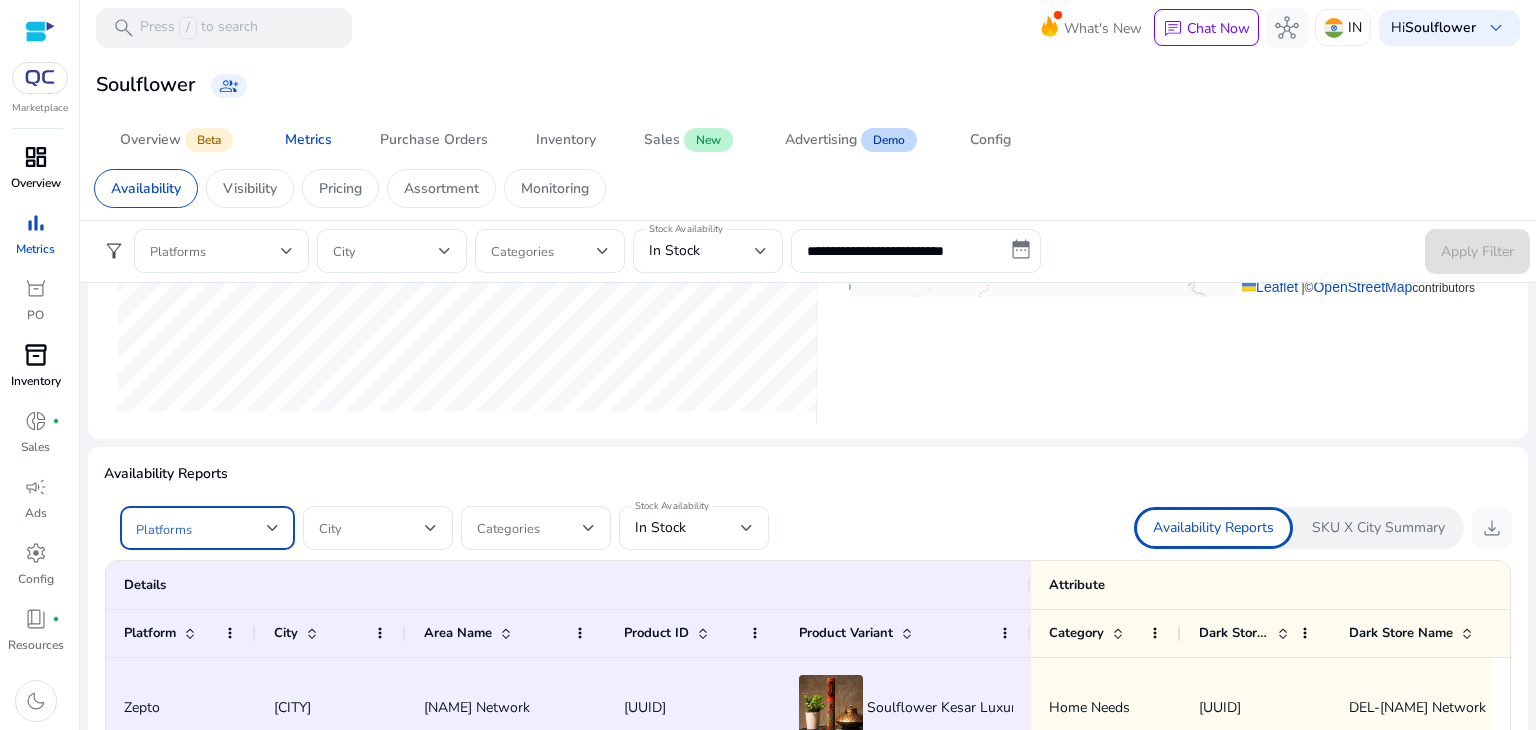 click at bounding box center [273, 528] 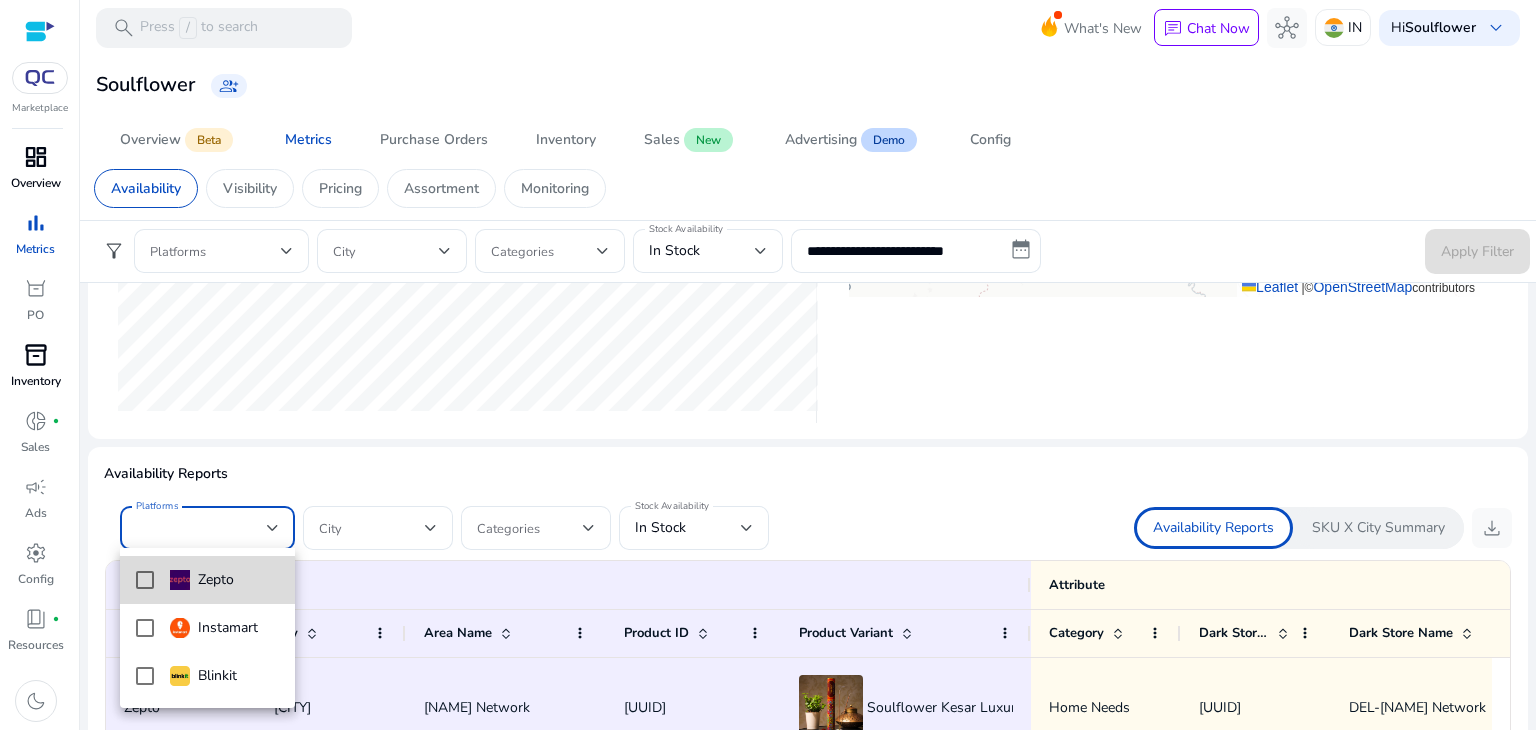 click at bounding box center [145, 580] 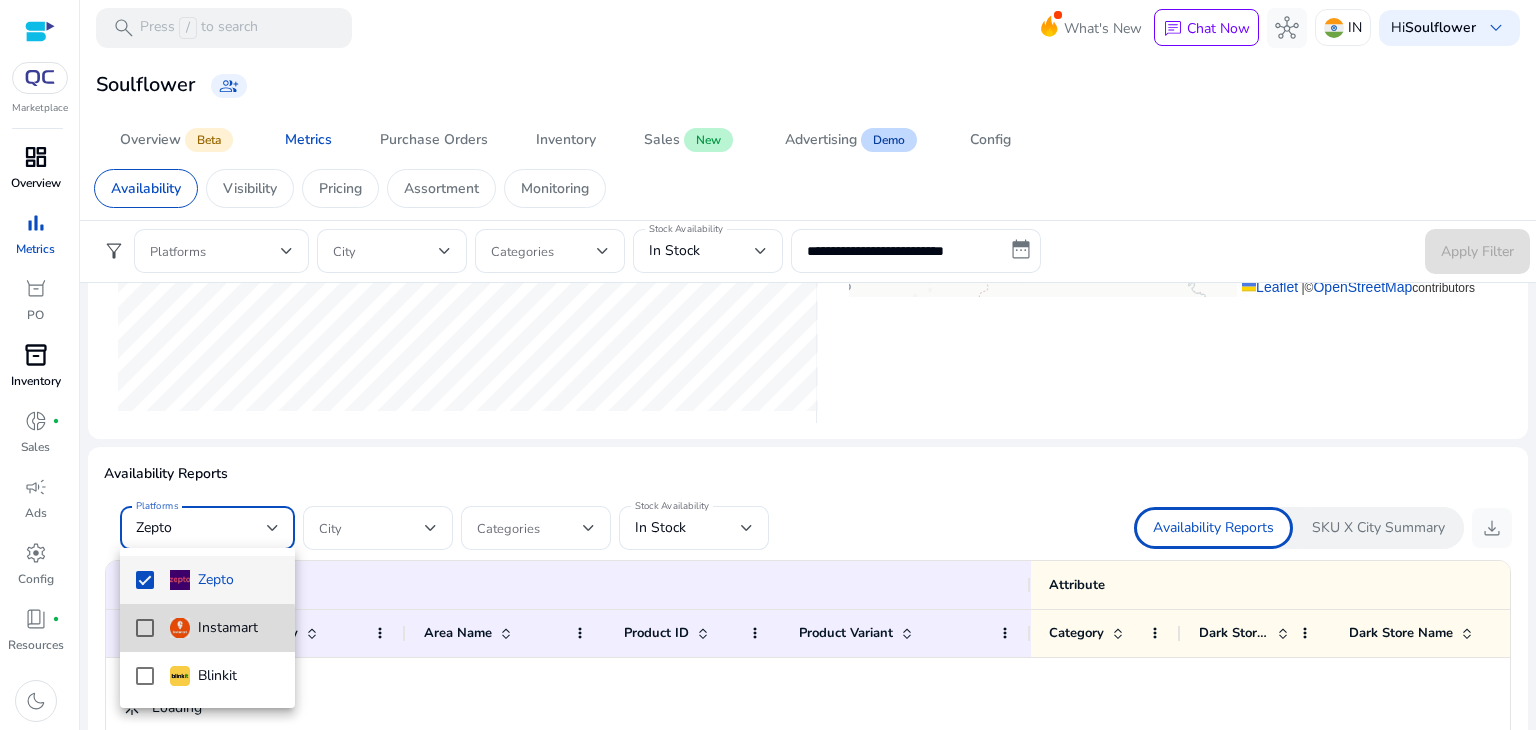 click at bounding box center [145, 628] 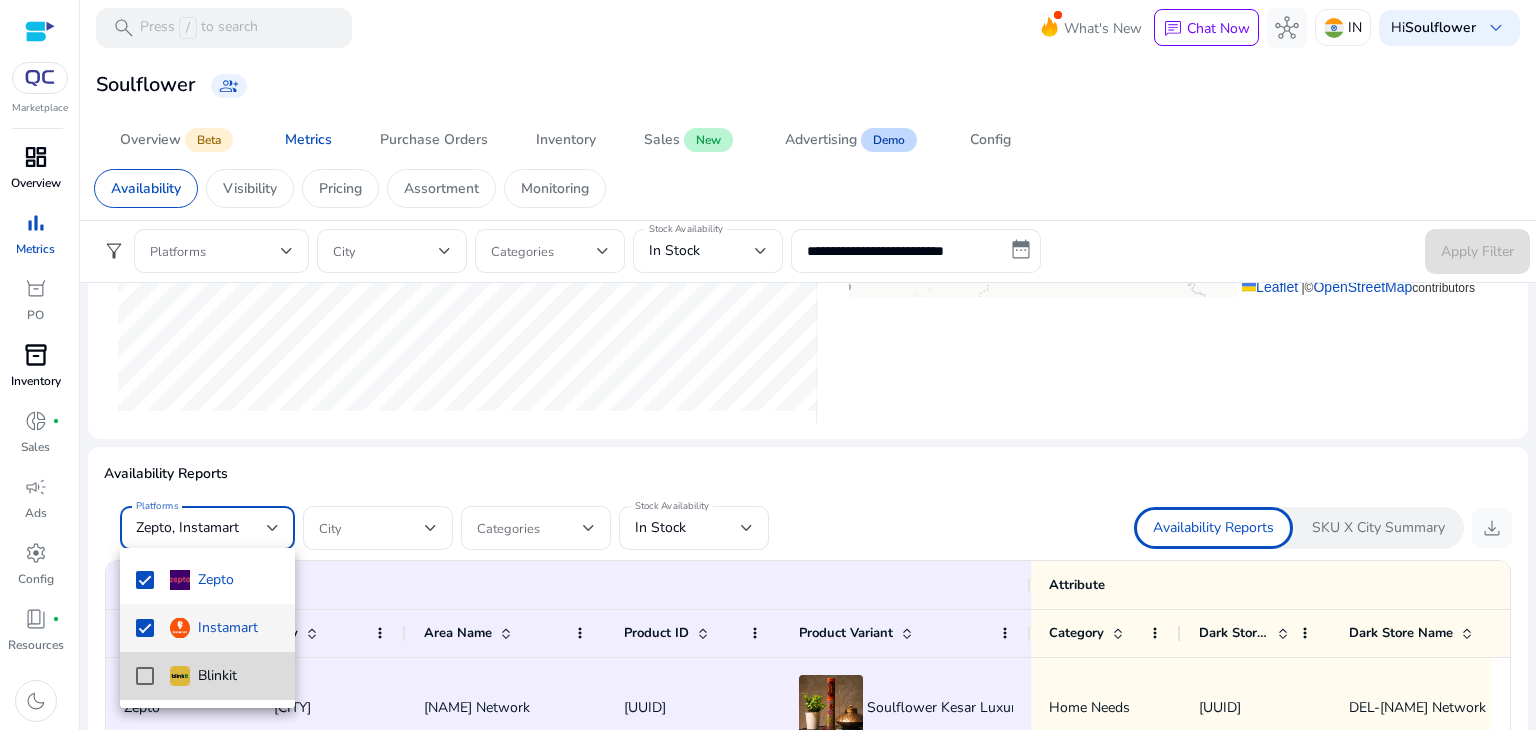 click at bounding box center [145, 676] 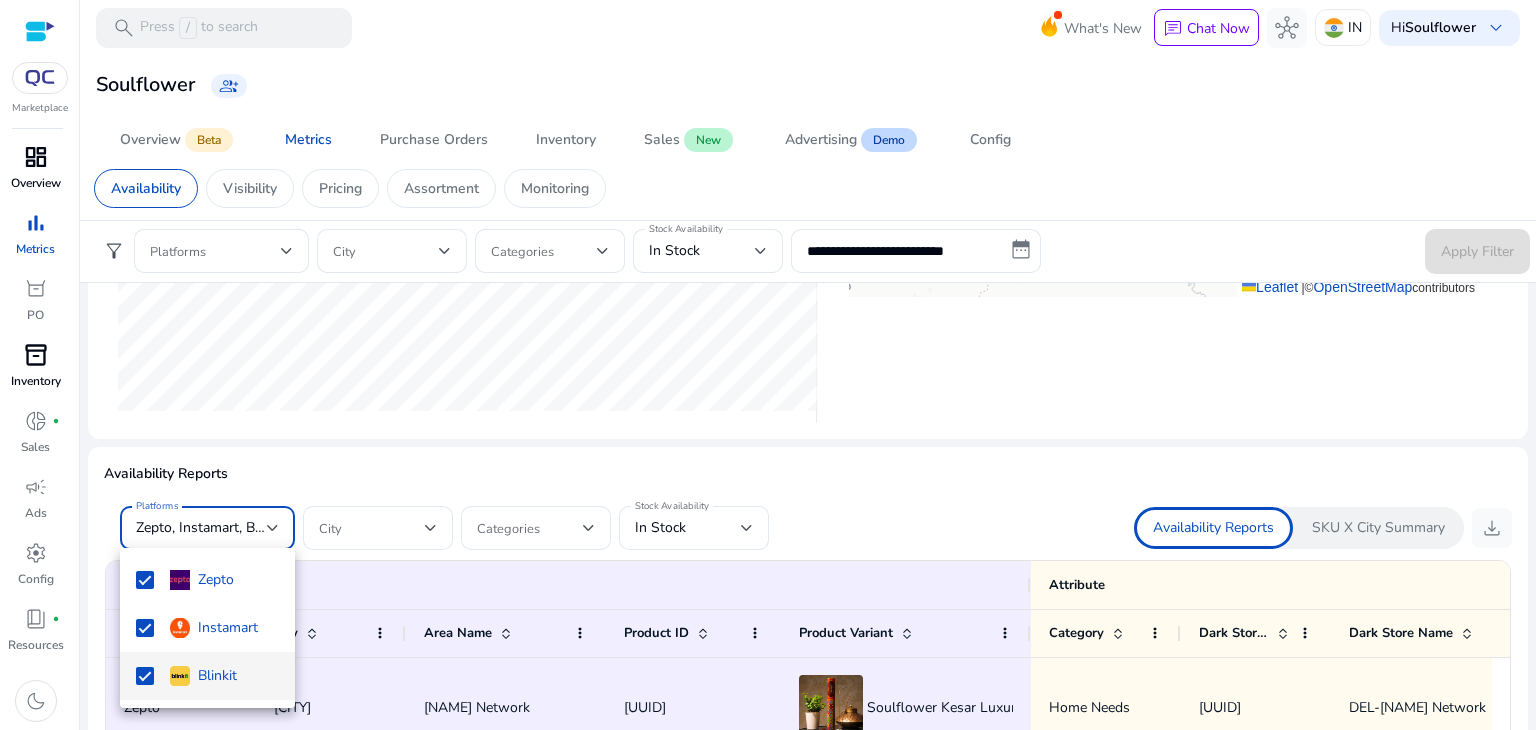 click at bounding box center [768, 365] 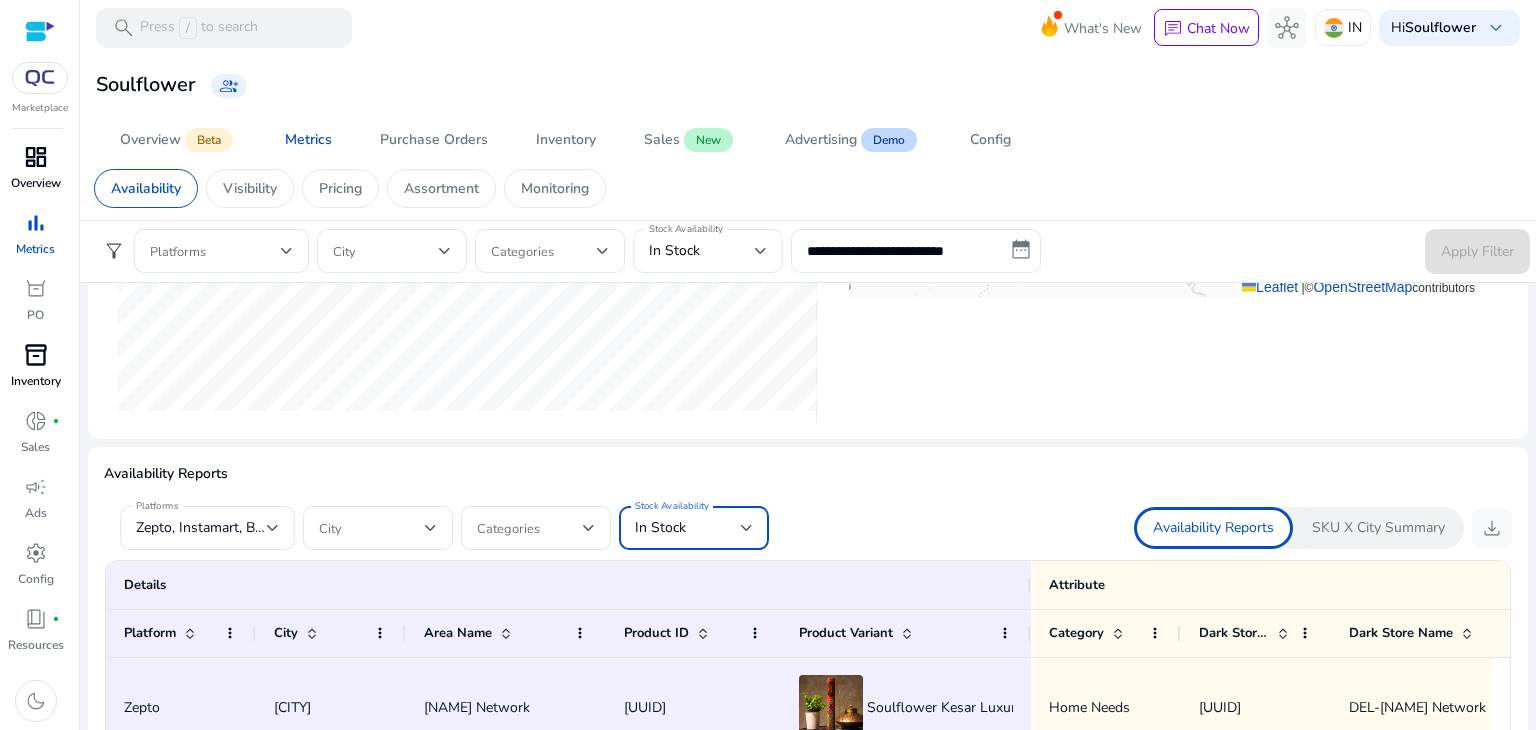 click on "In Stock" at bounding box center [688, 528] 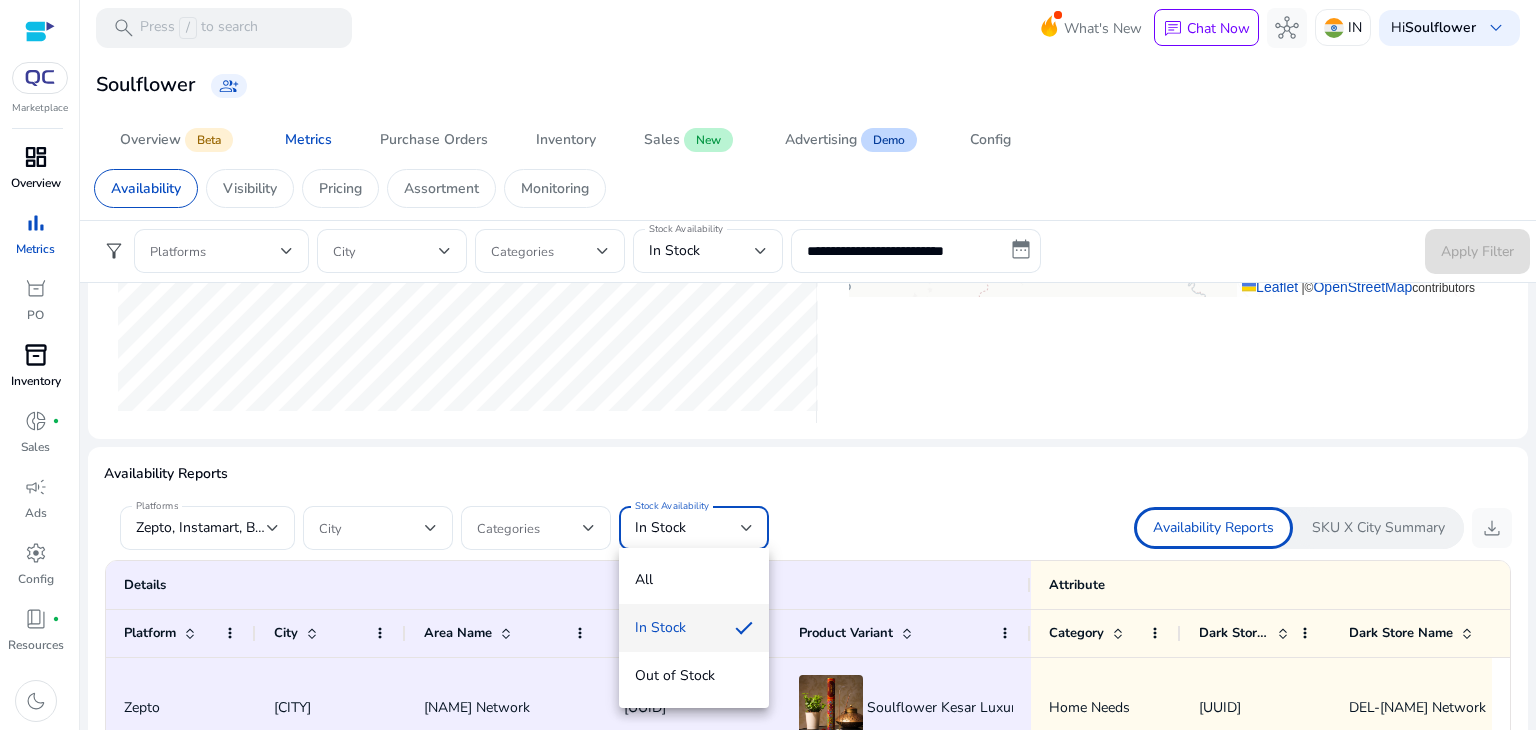click at bounding box center (768, 365) 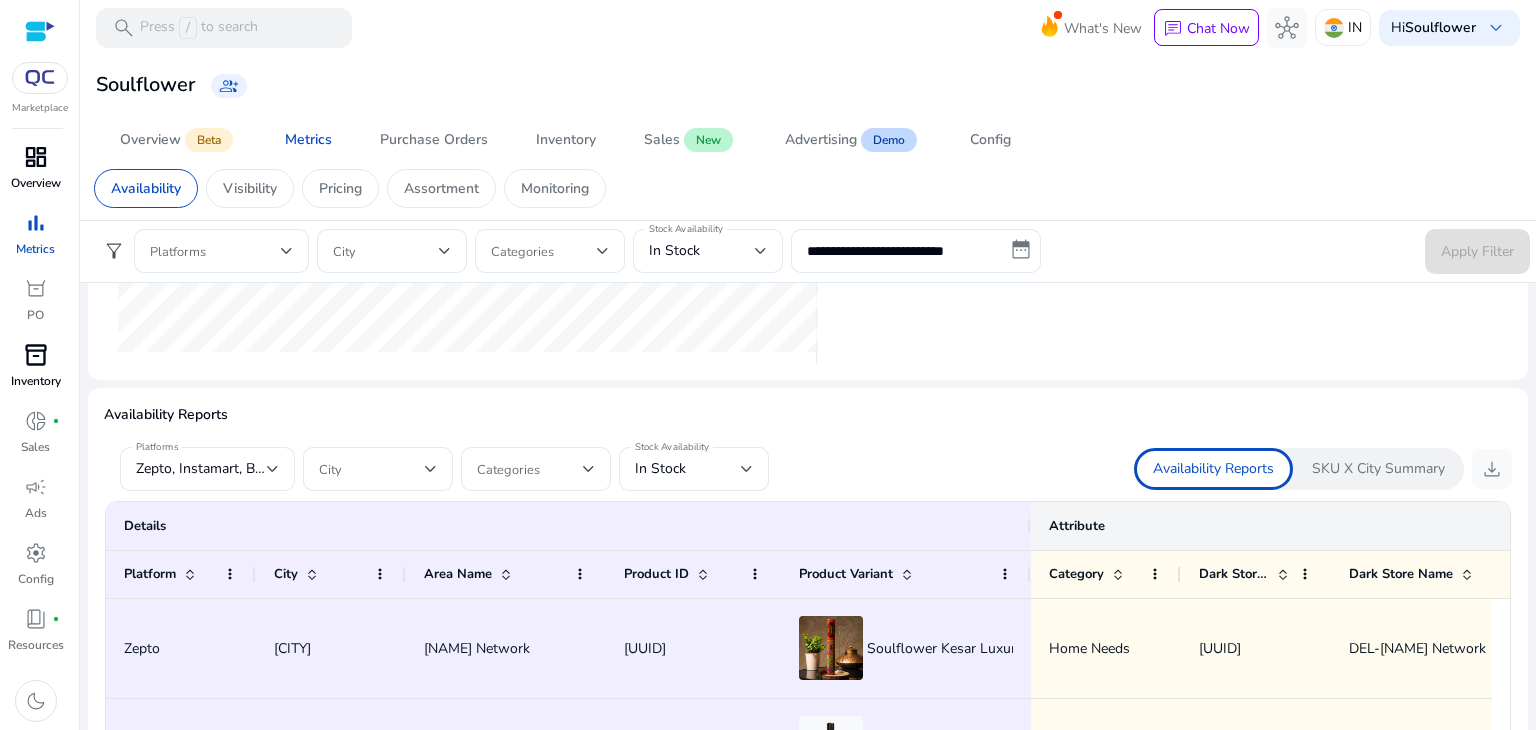 scroll, scrollTop: 1072, scrollLeft: 0, axis: vertical 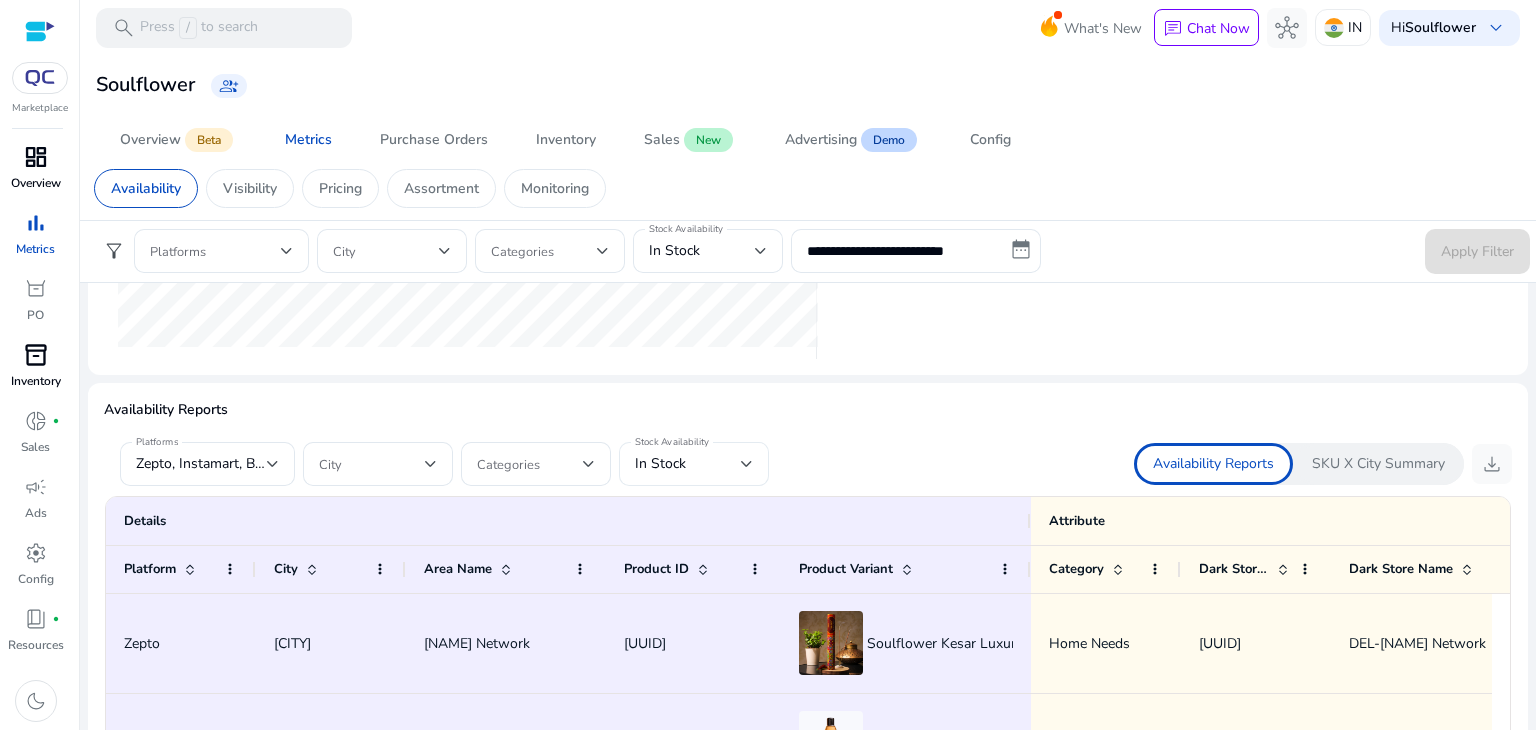 click at bounding box center (747, 464) 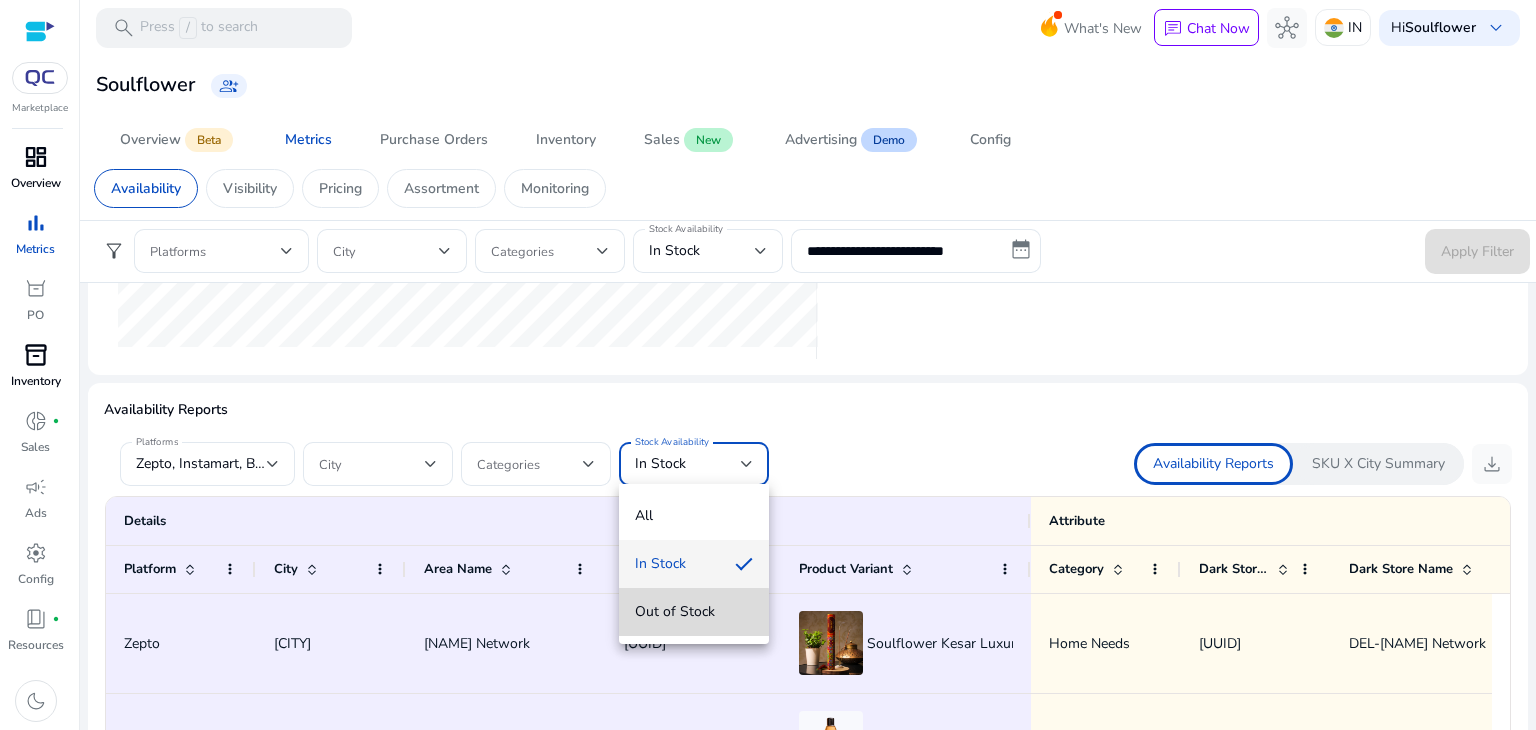 click on "Out of Stock" at bounding box center (694, 612) 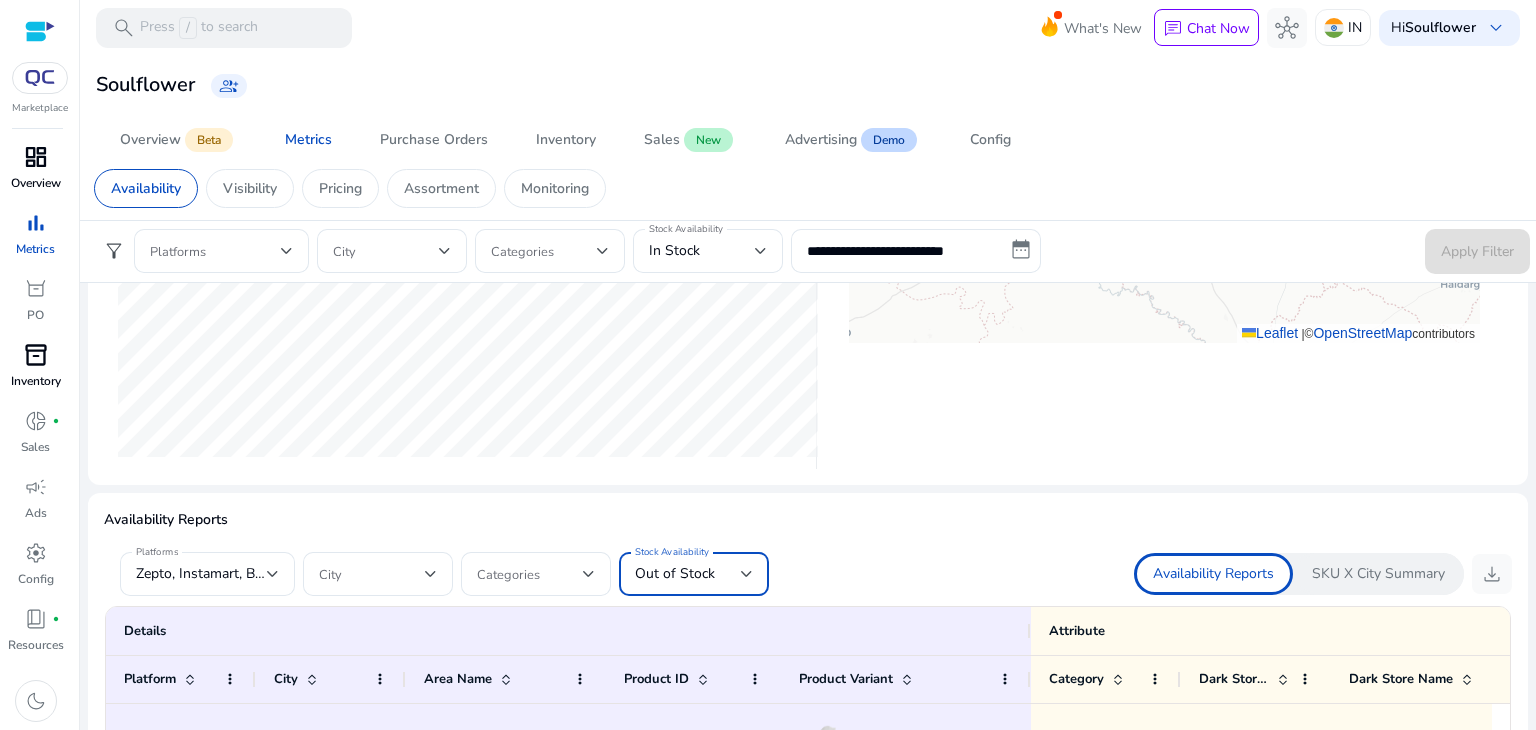 scroll, scrollTop: 956, scrollLeft: 0, axis: vertical 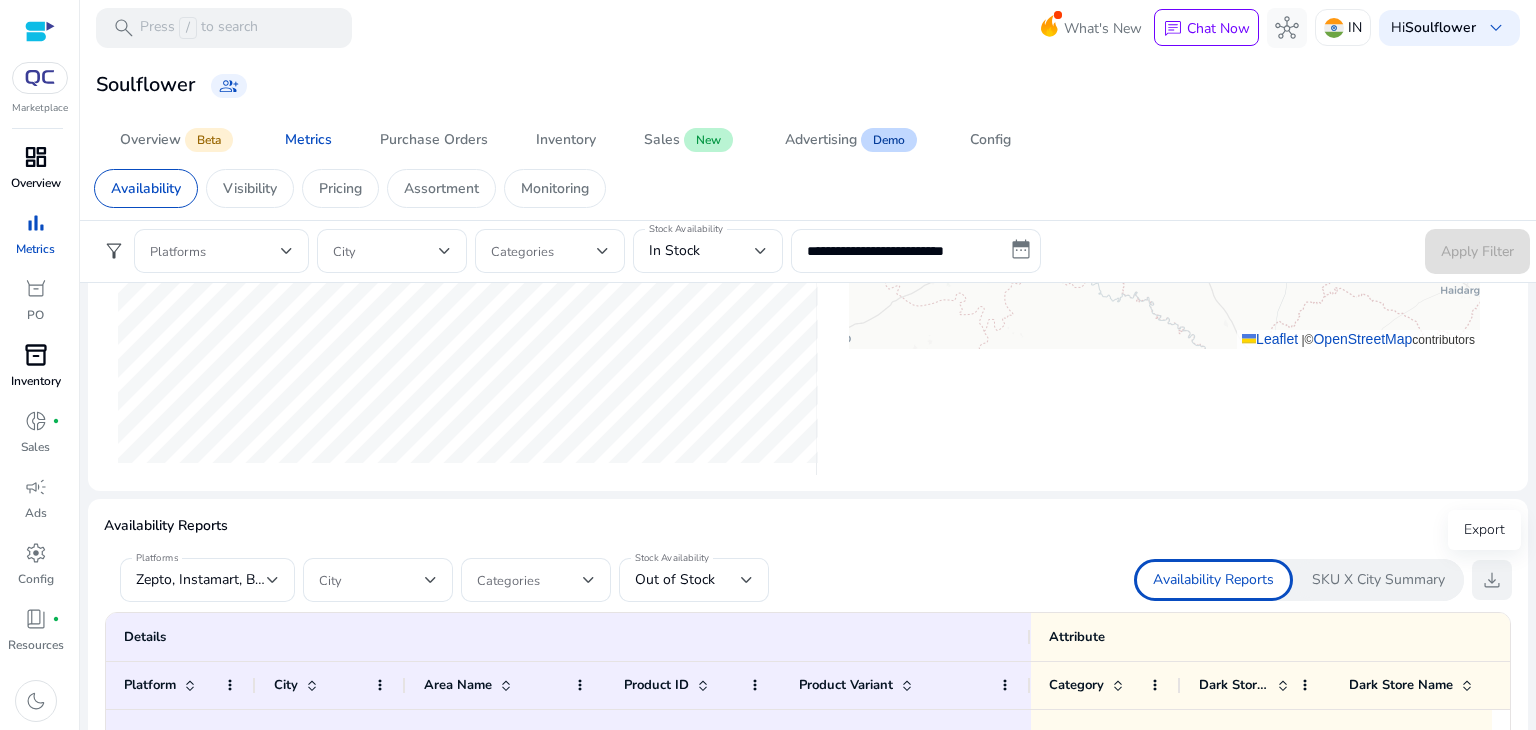 click on "download" 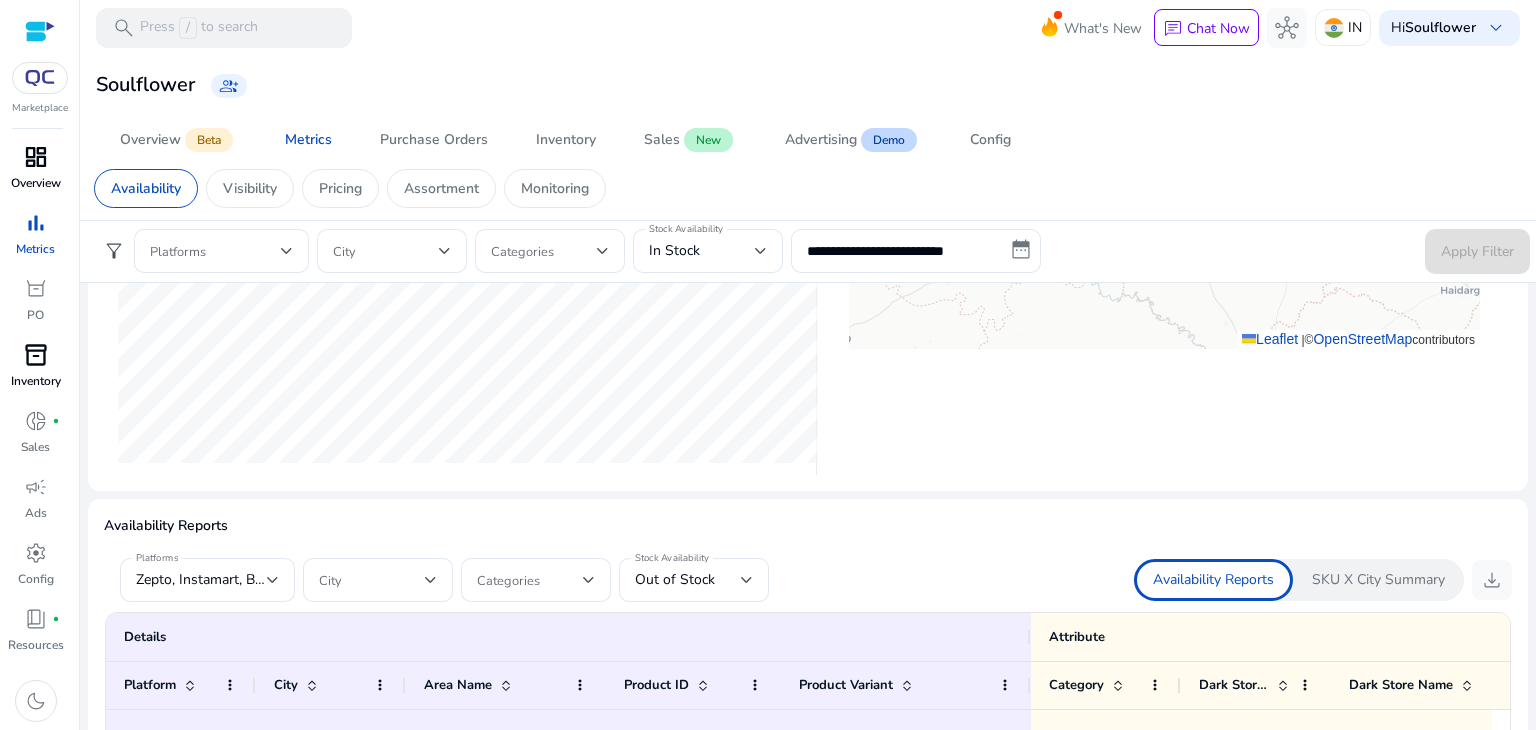 click on "Availability Reports" 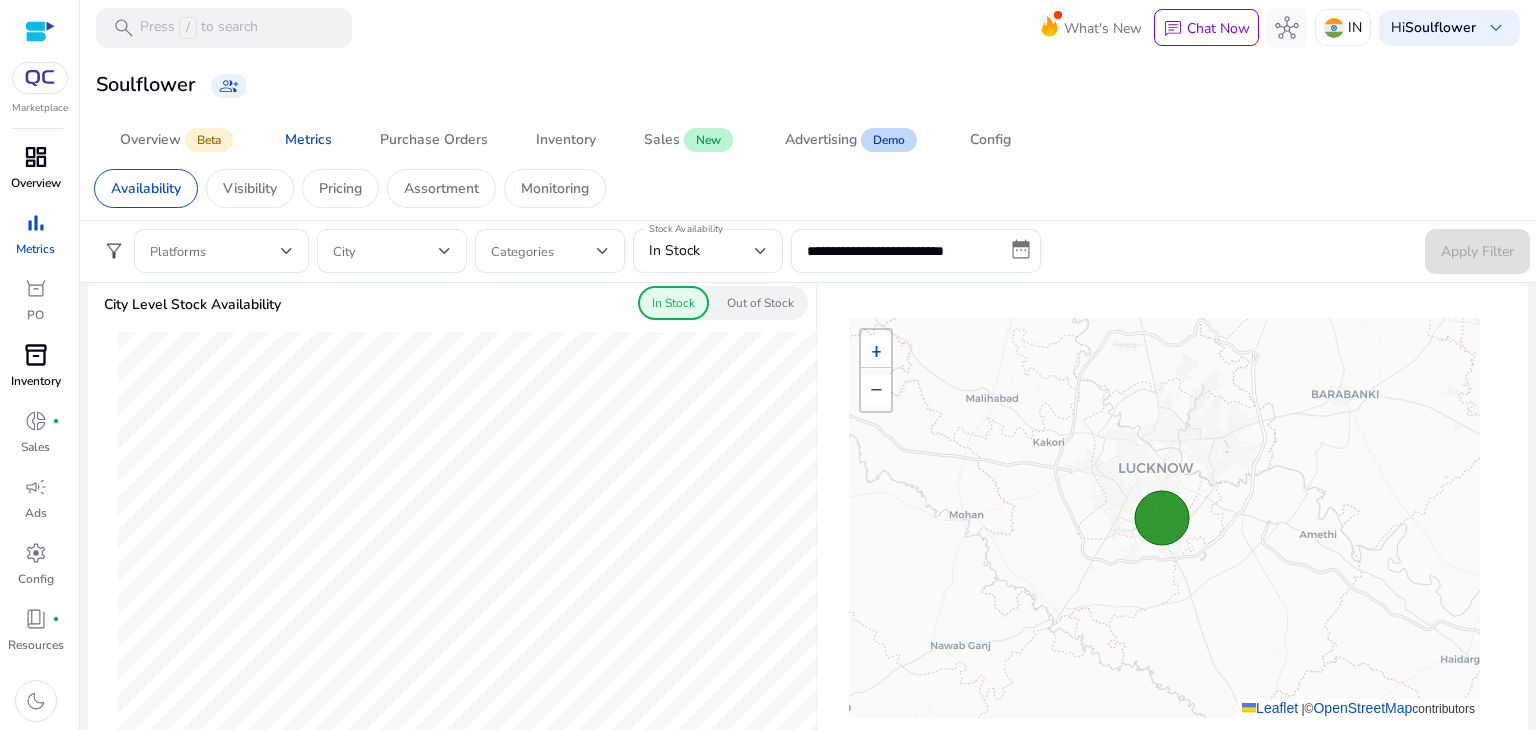 scroll, scrollTop: 534, scrollLeft: 0, axis: vertical 